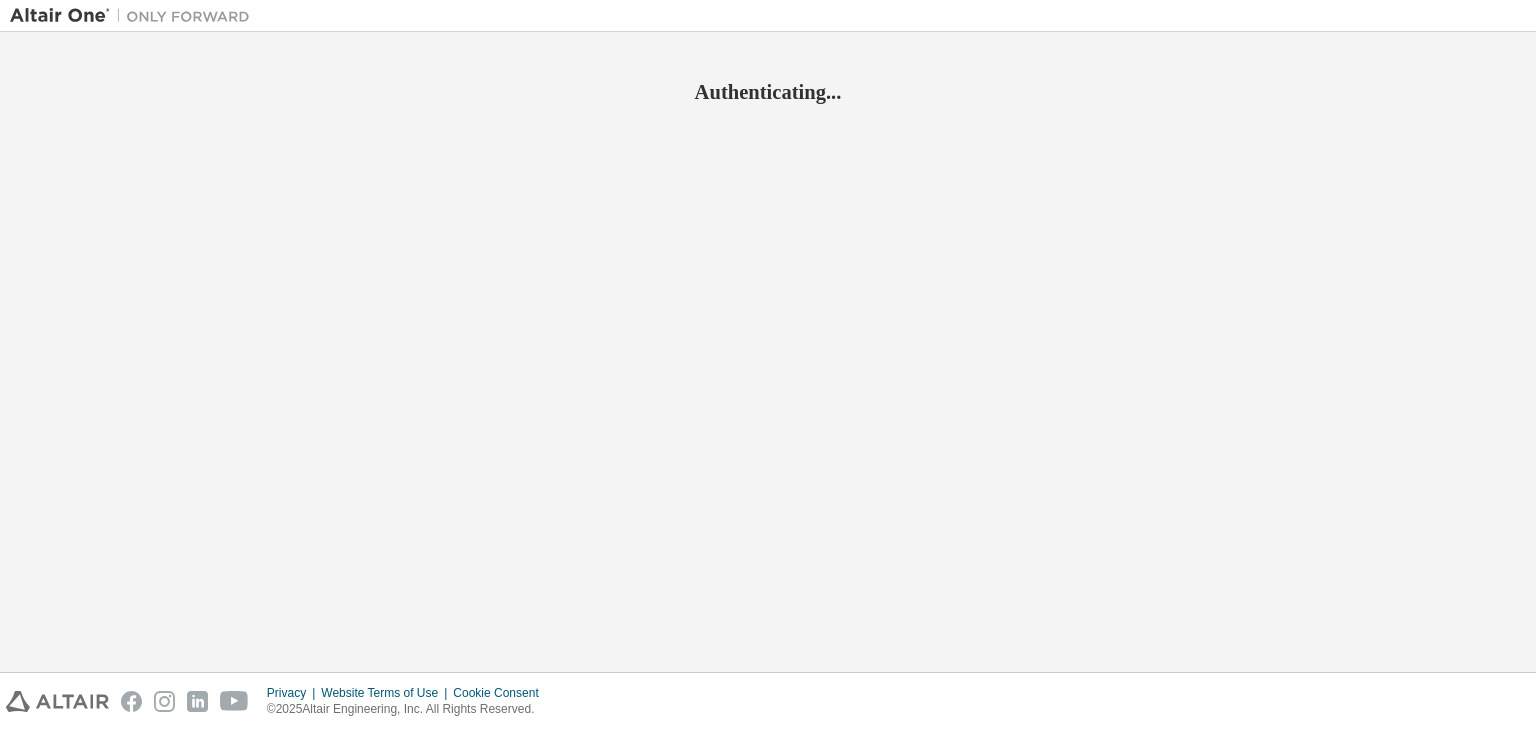 scroll, scrollTop: 0, scrollLeft: 0, axis: both 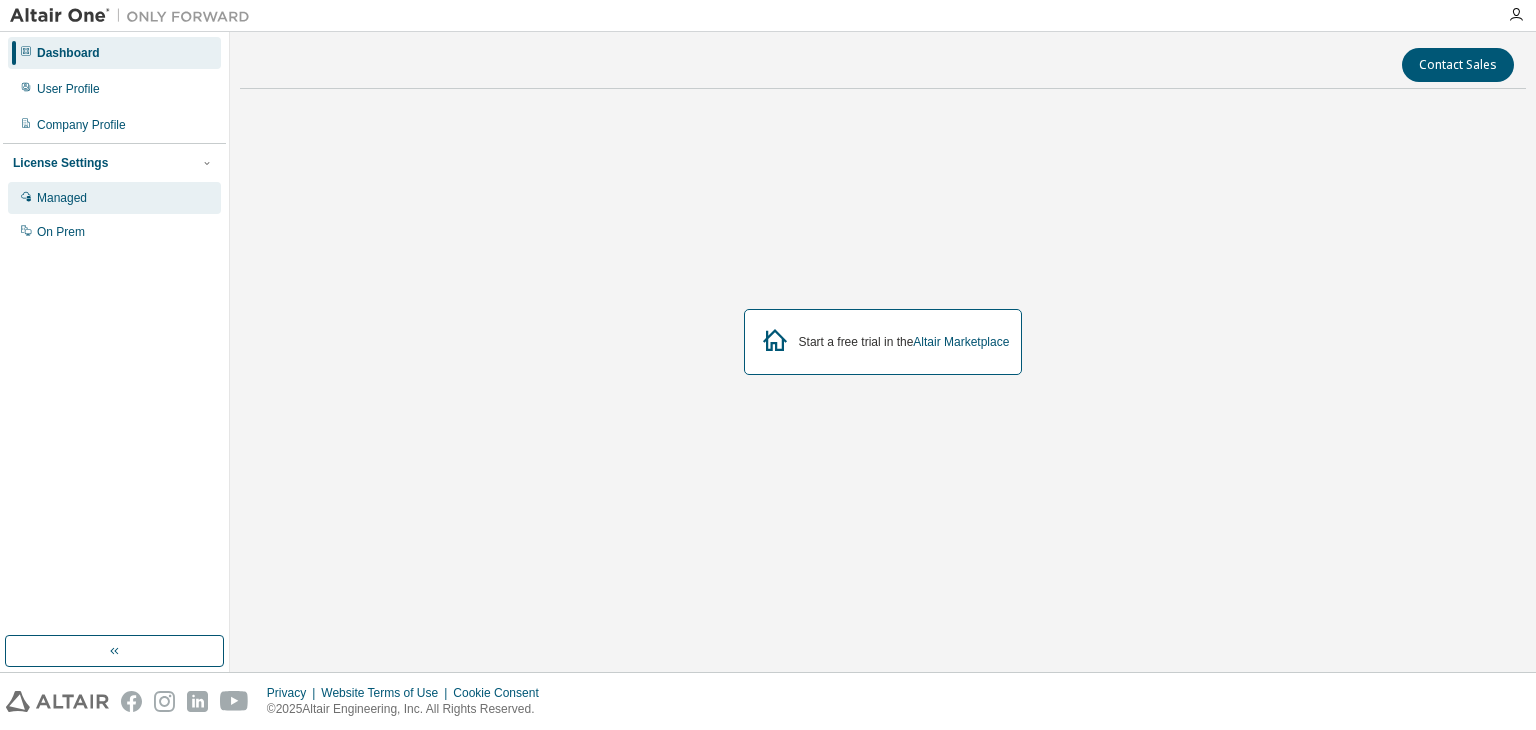 click on "Managed" at bounding box center [62, 198] 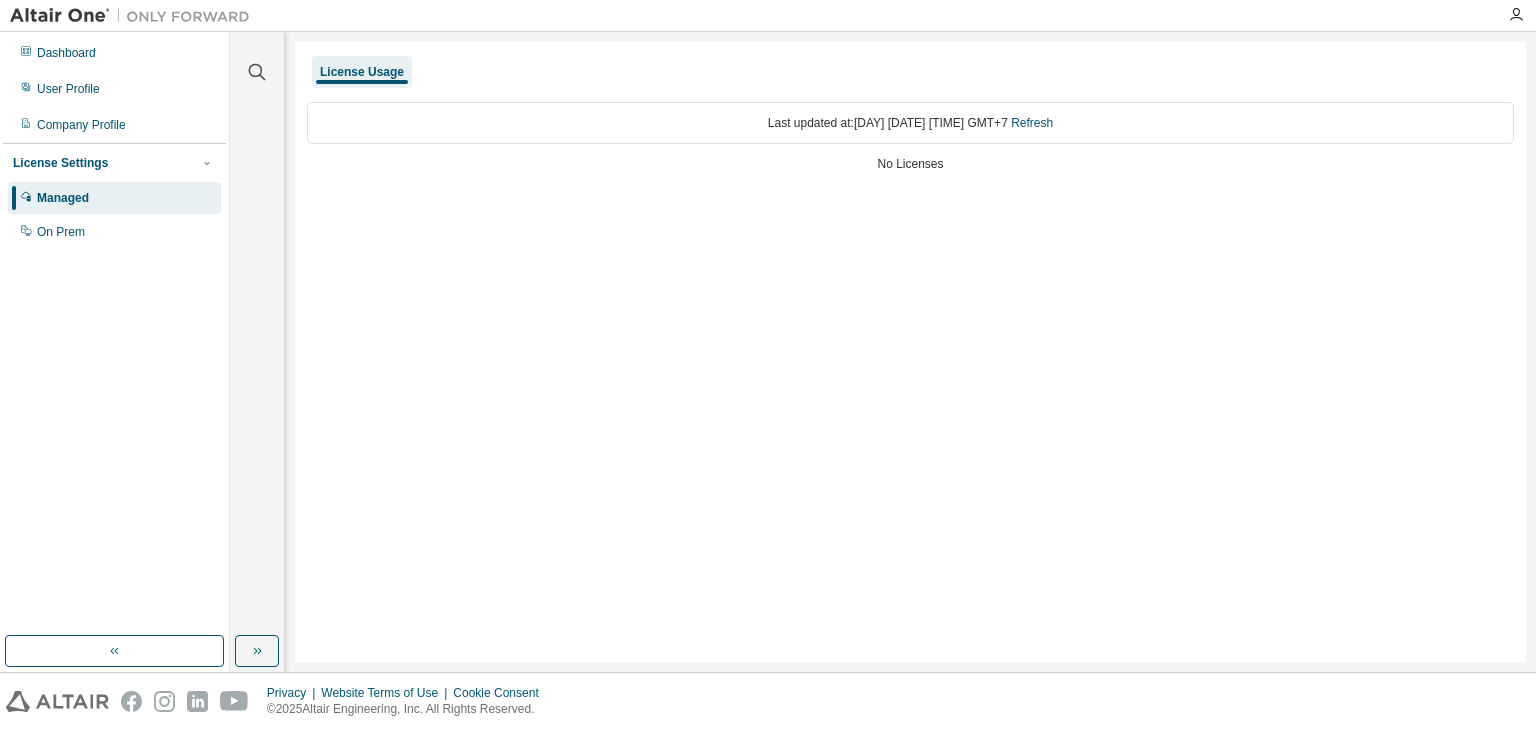 click on "License Usage" at bounding box center (362, 72) 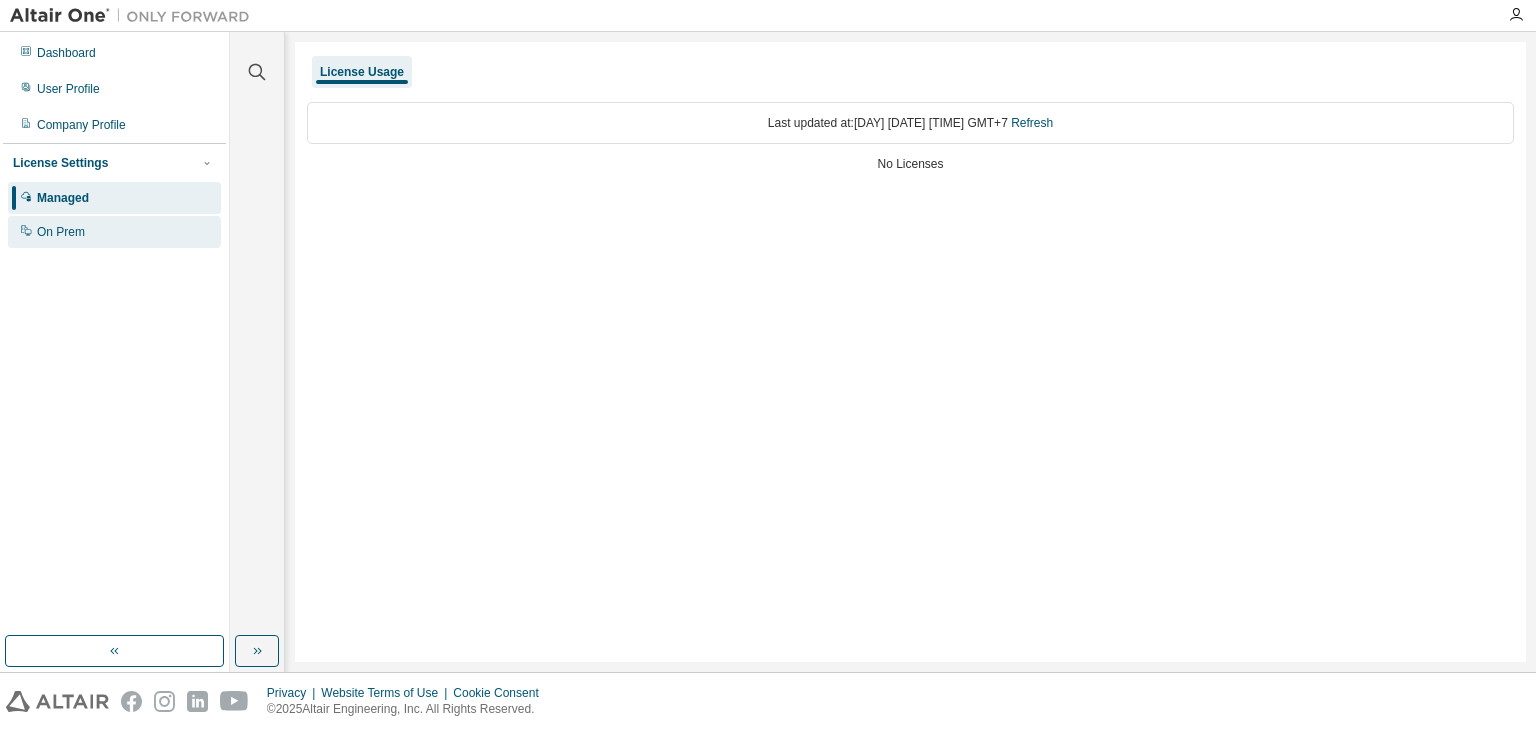click on "On Prem" at bounding box center (61, 232) 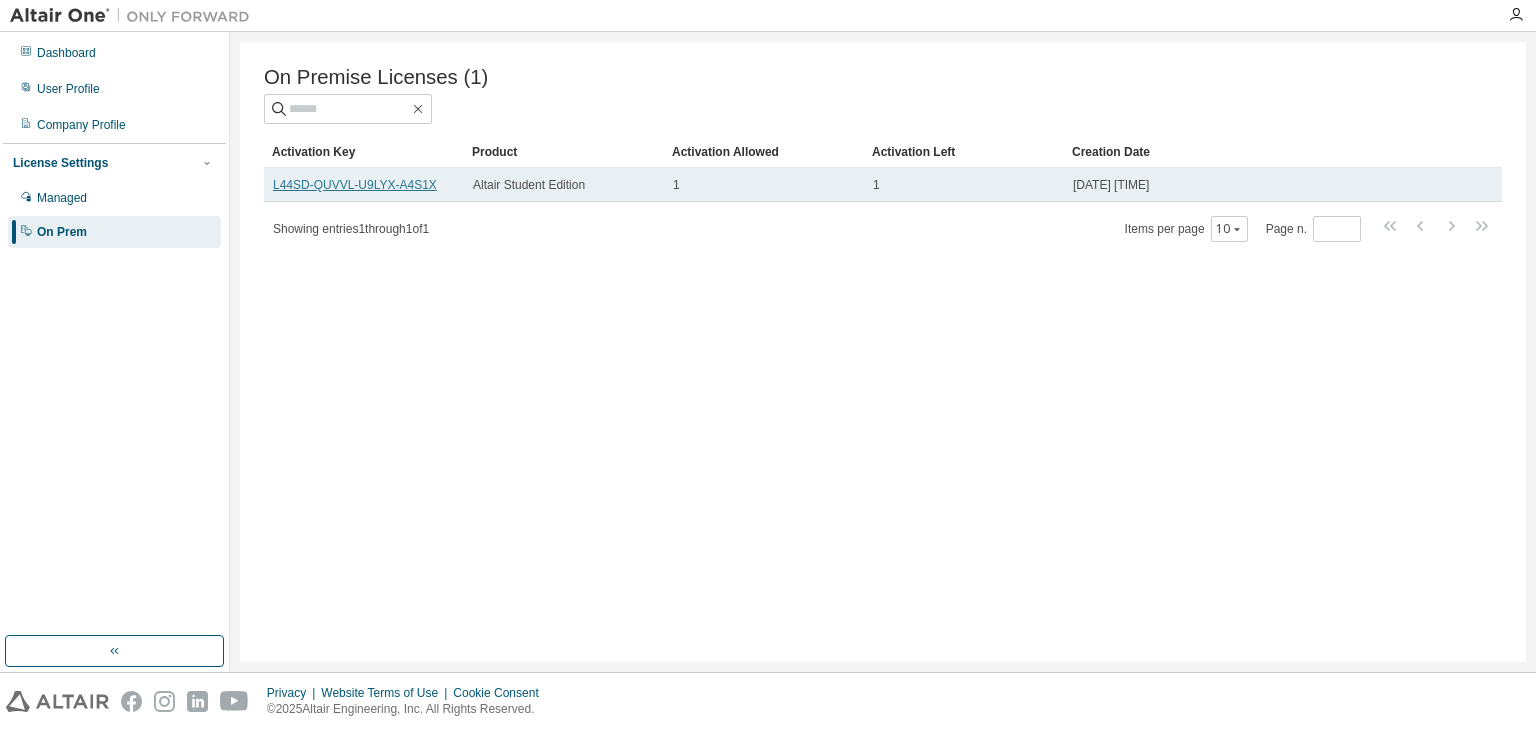 click on "L44SD-QUVVL-U9LYX-A4S1X" at bounding box center [355, 185] 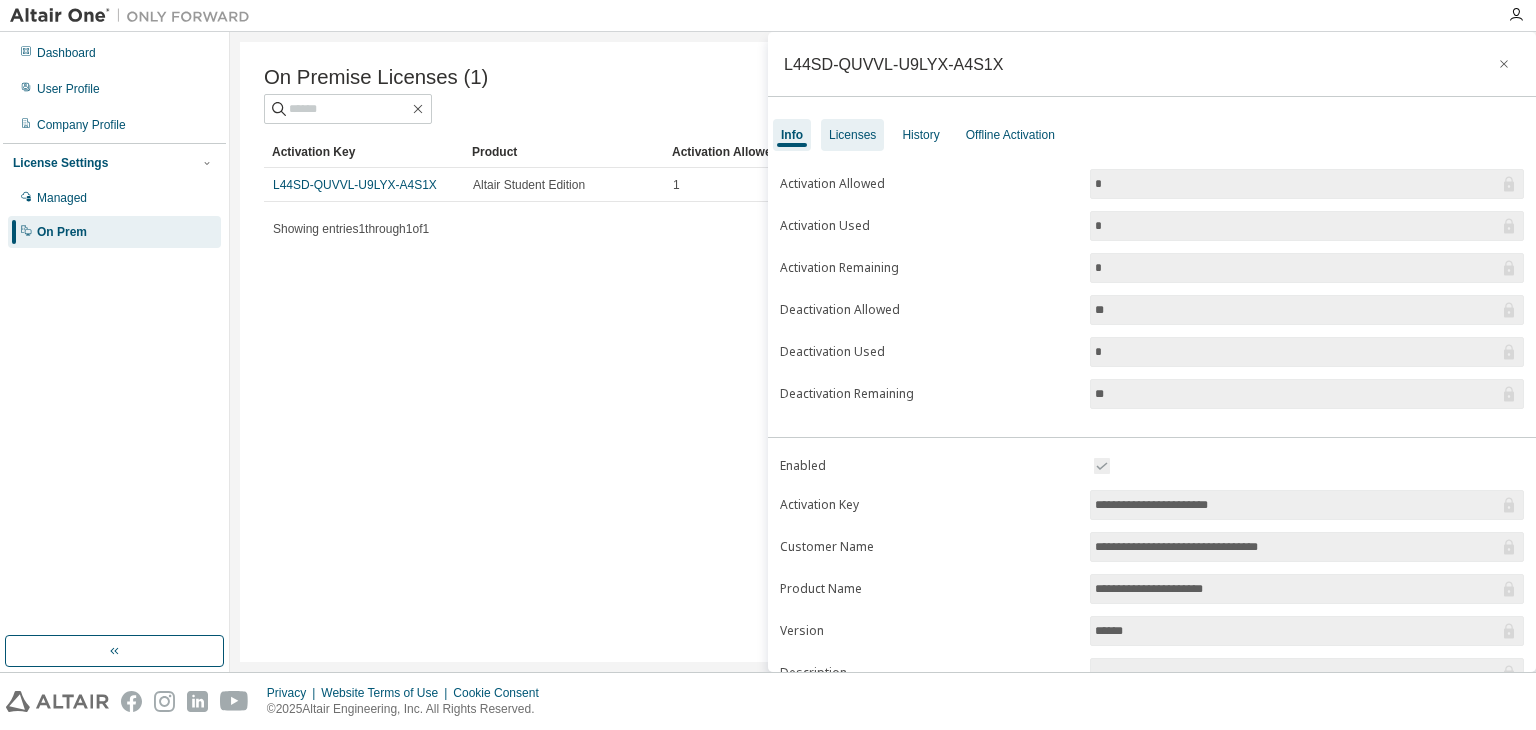 click on "Licenses" at bounding box center [852, 135] 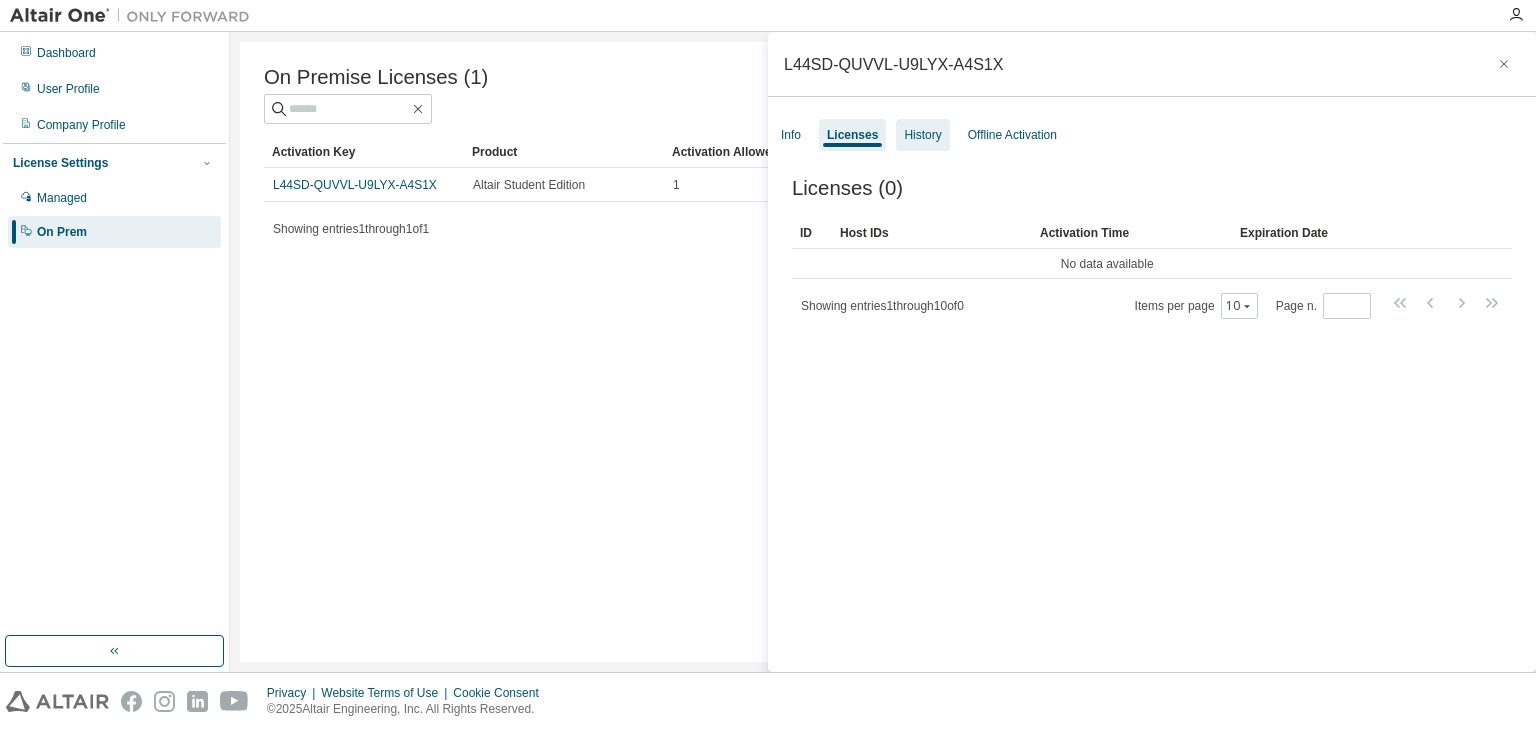 click on "History" at bounding box center (922, 135) 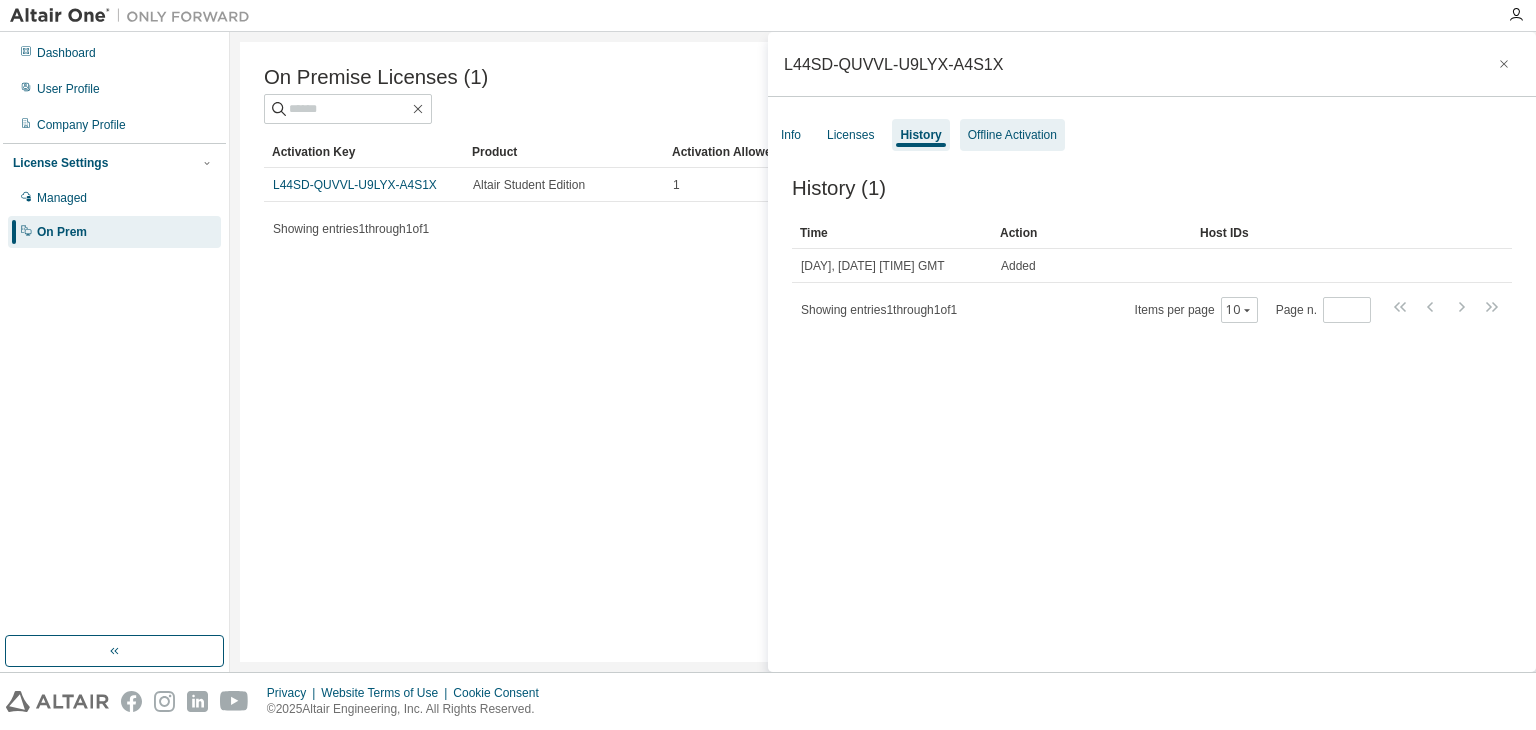 click on "Offline Activation" at bounding box center [1012, 135] 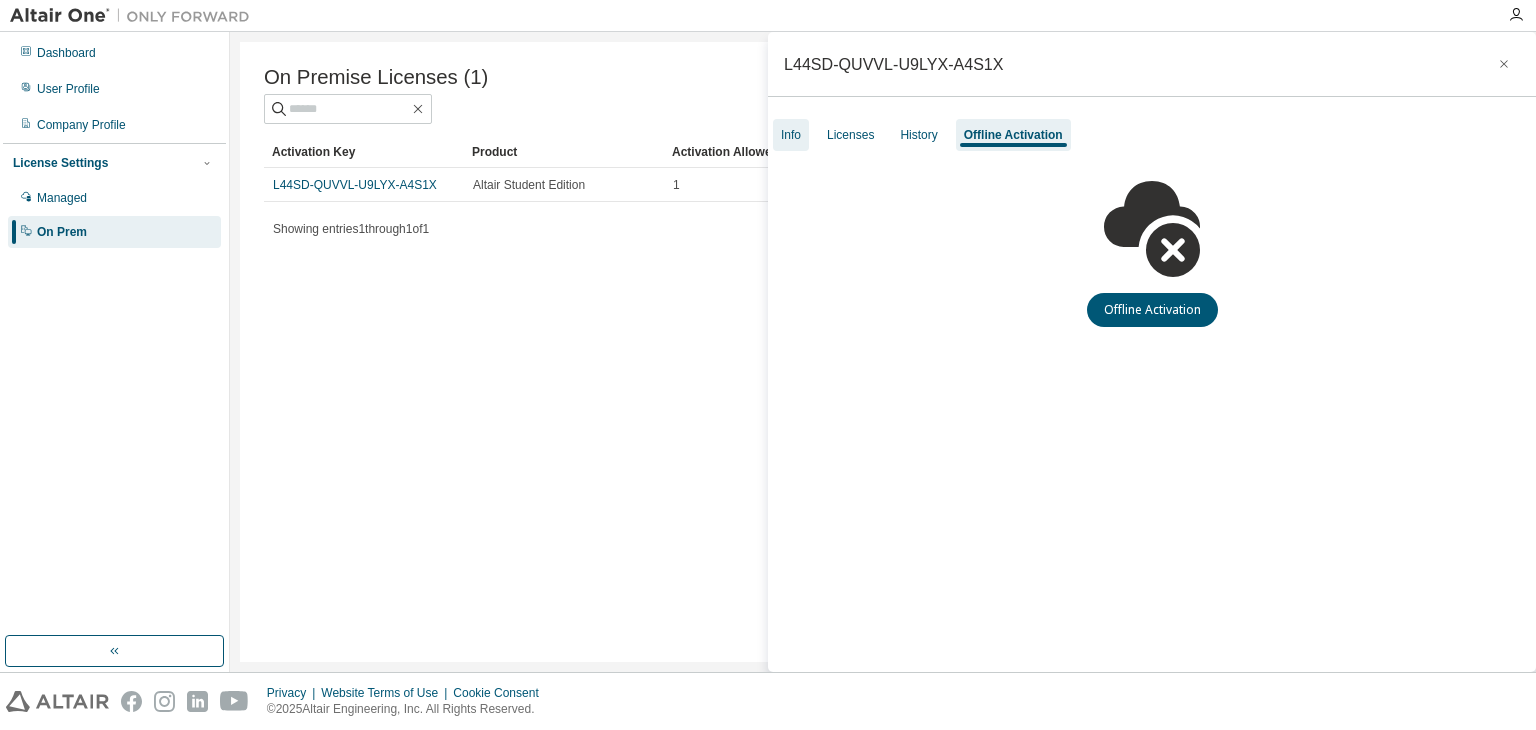 click on "Info" at bounding box center [791, 135] 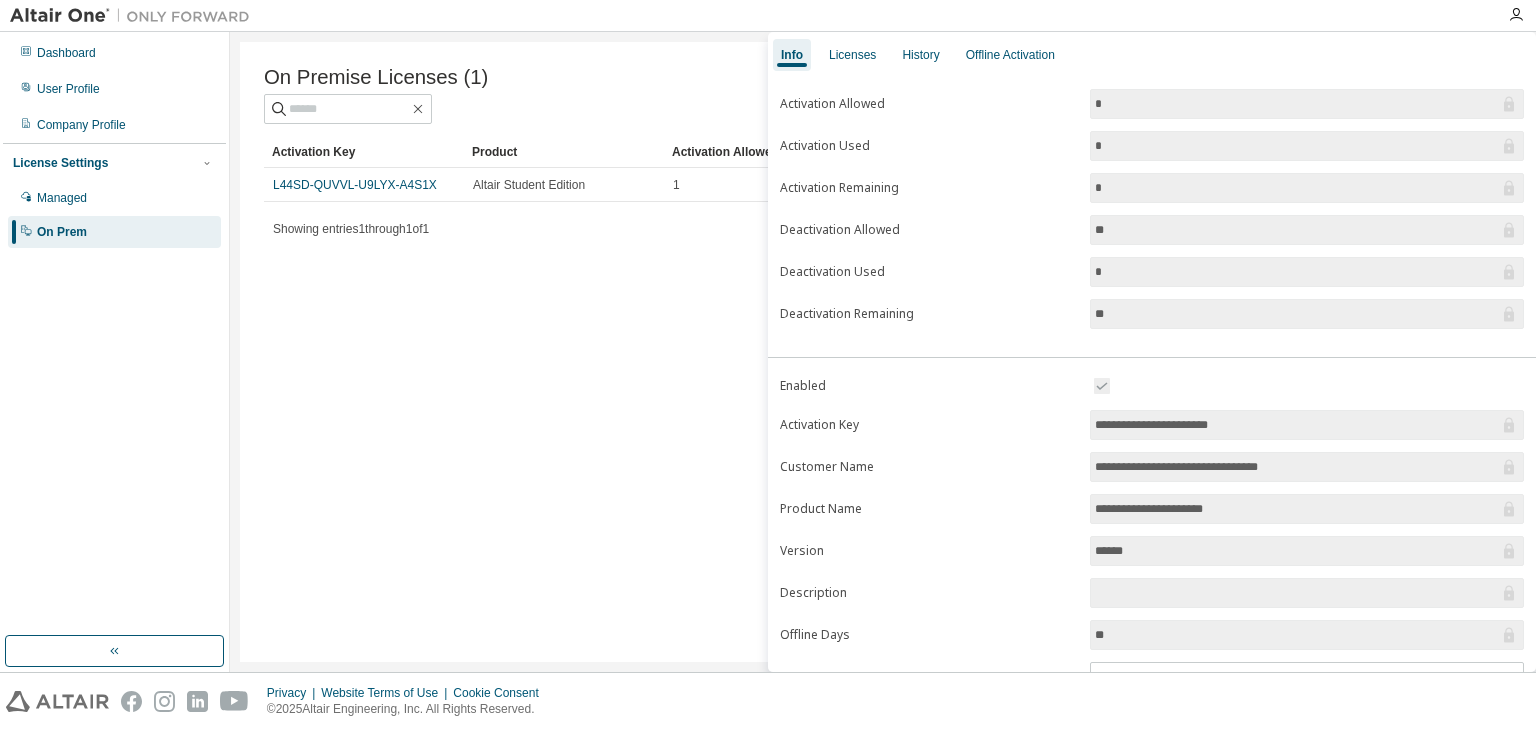 scroll, scrollTop: 186, scrollLeft: 0, axis: vertical 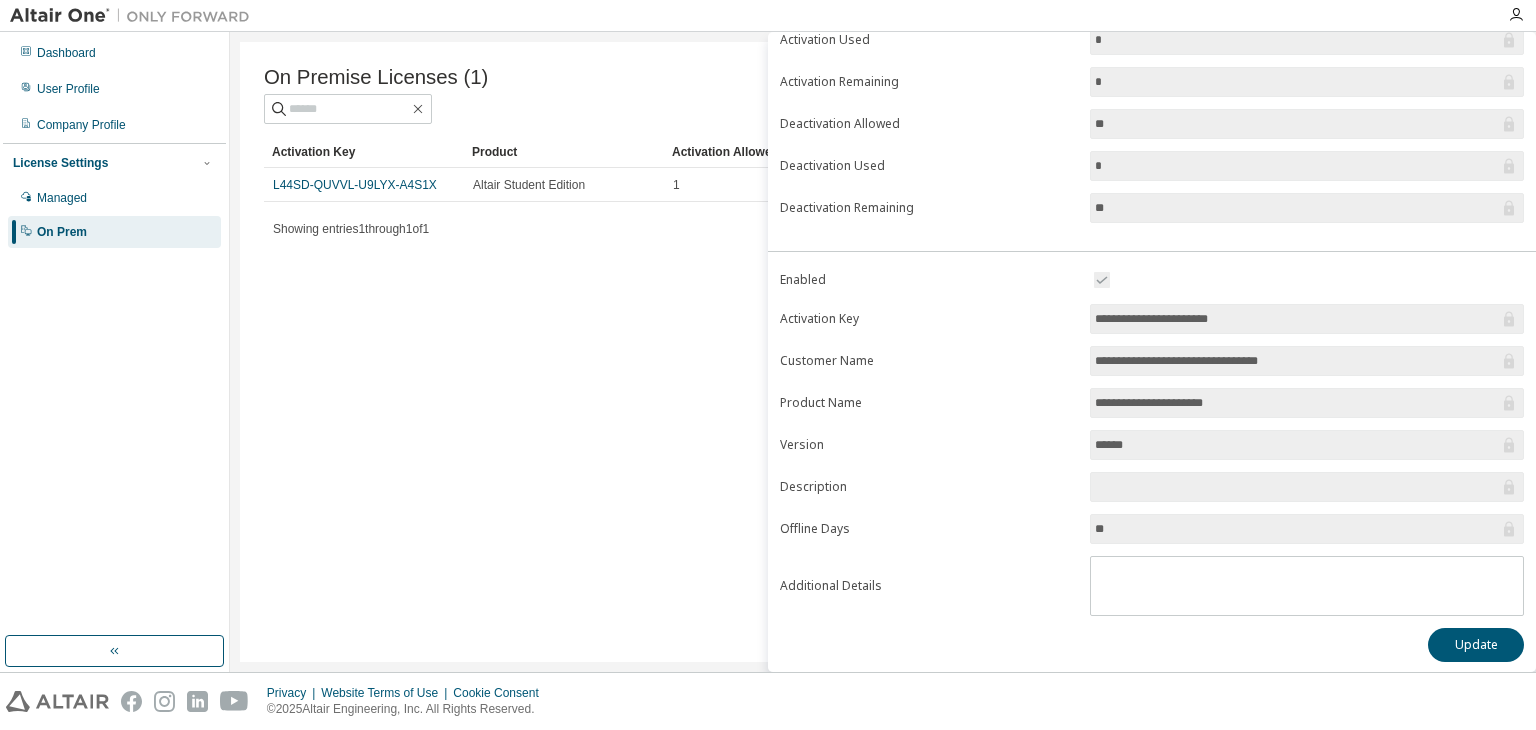 drag, startPoint x: 564, startPoint y: 417, endPoint x: 546, endPoint y: 302, distance: 116.40017 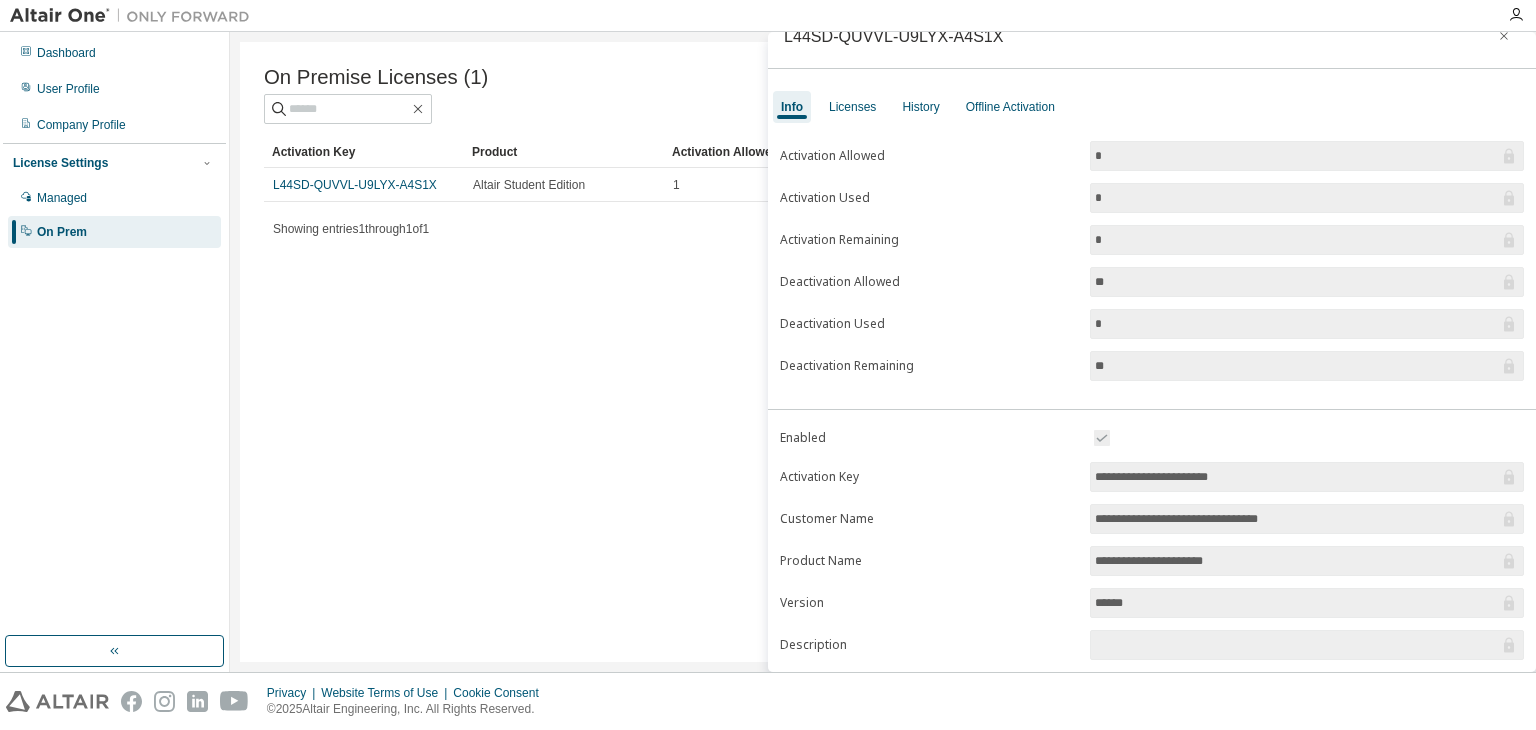 scroll, scrollTop: 0, scrollLeft: 0, axis: both 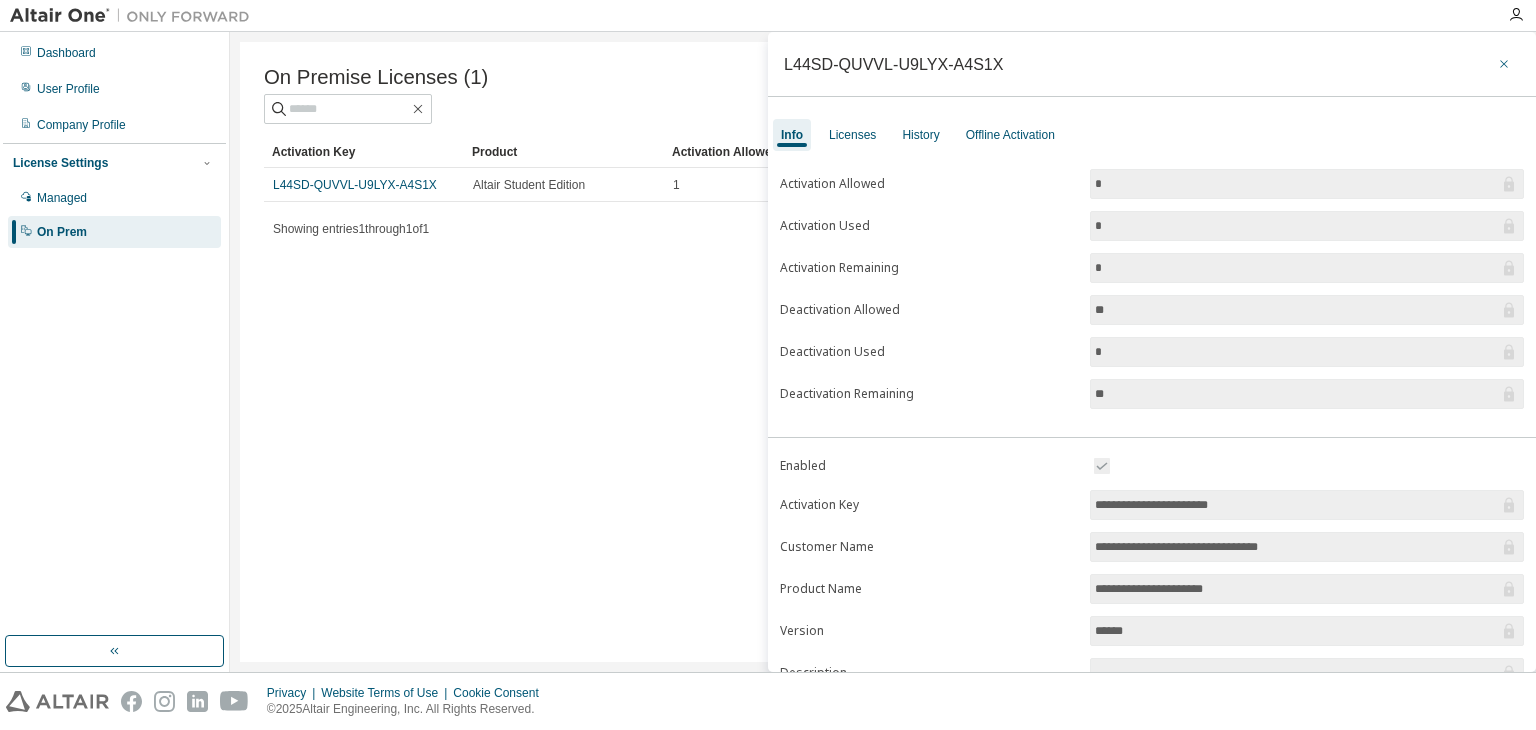click at bounding box center [1504, 64] 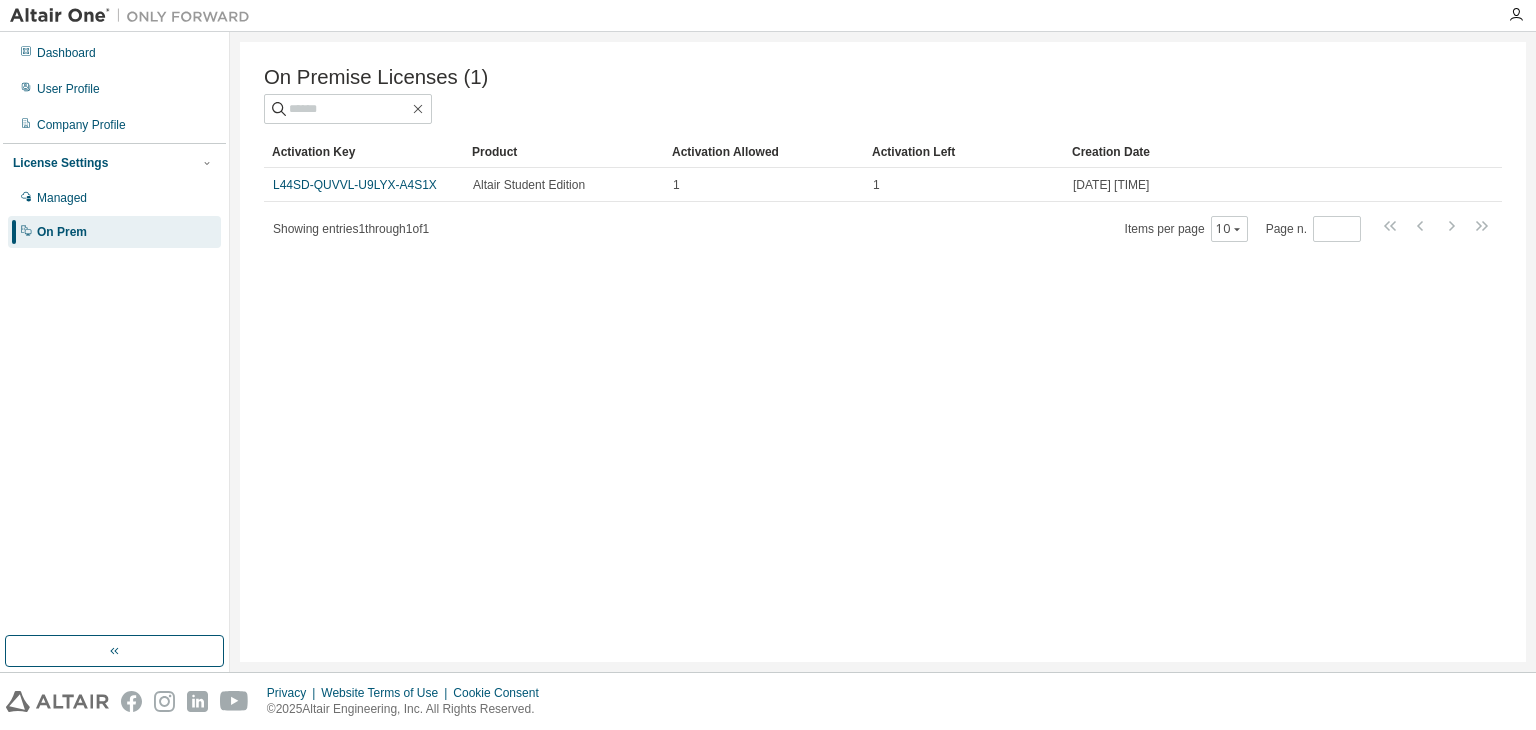 click on "On Premise Licenses (1) Clear Load Save Save As Field Operator Value Select filter Select operand Add criteria Search Activation Key Product Activation Allowed Activation Left Creation Date L44SD-QUVVL-U9LYX-A4S1X Altair Student Edition 1 1 2025-03-02 02:53:33 Showing entries  1  through  1  of  1 Items per page 10 Page n. *" at bounding box center (883, 352) 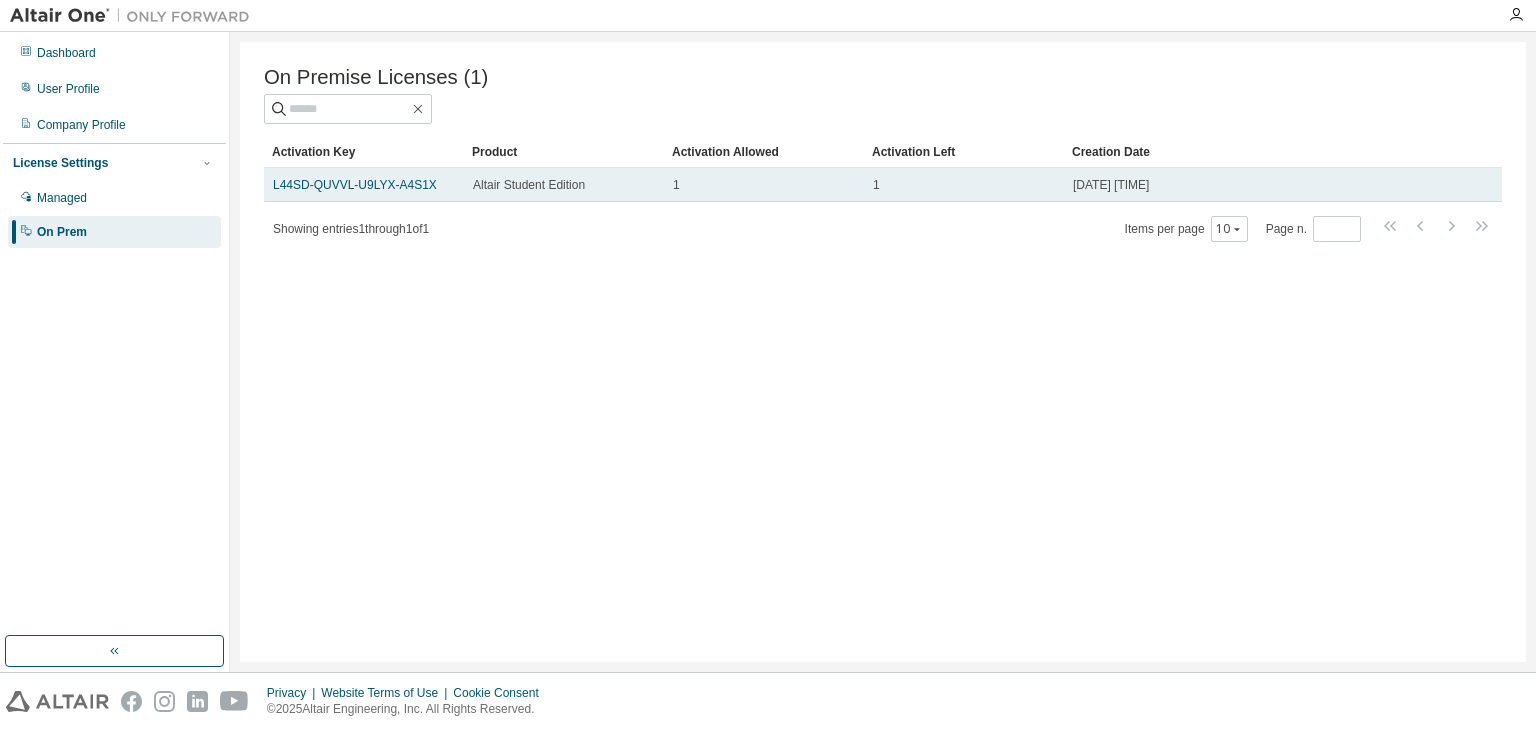 click on "[YYYY]-[MM]-[DD] [HH]:[MM]:[SS]" at bounding box center (1111, 185) 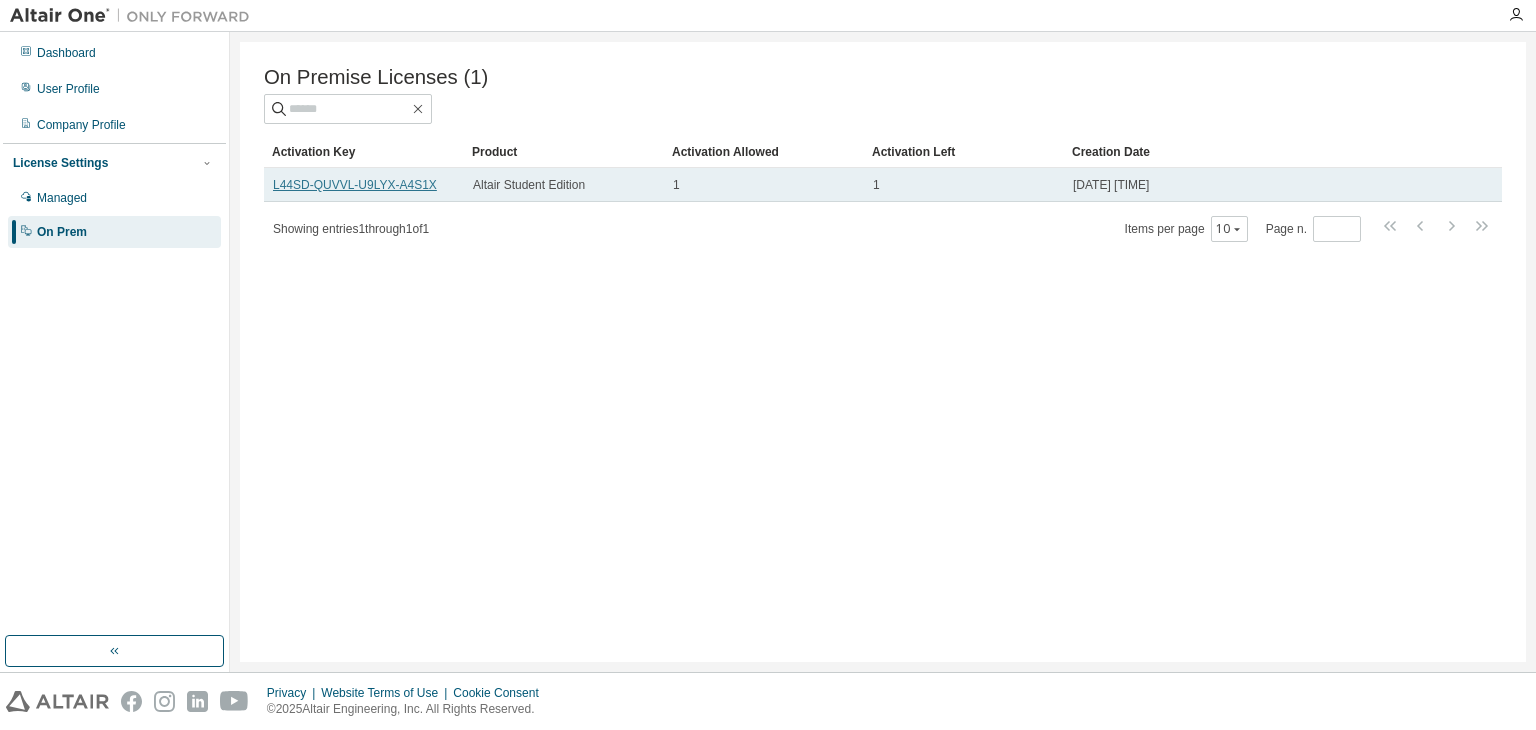 click on "L44SD-QUVVL-U9LYX-A4S1X" at bounding box center [355, 185] 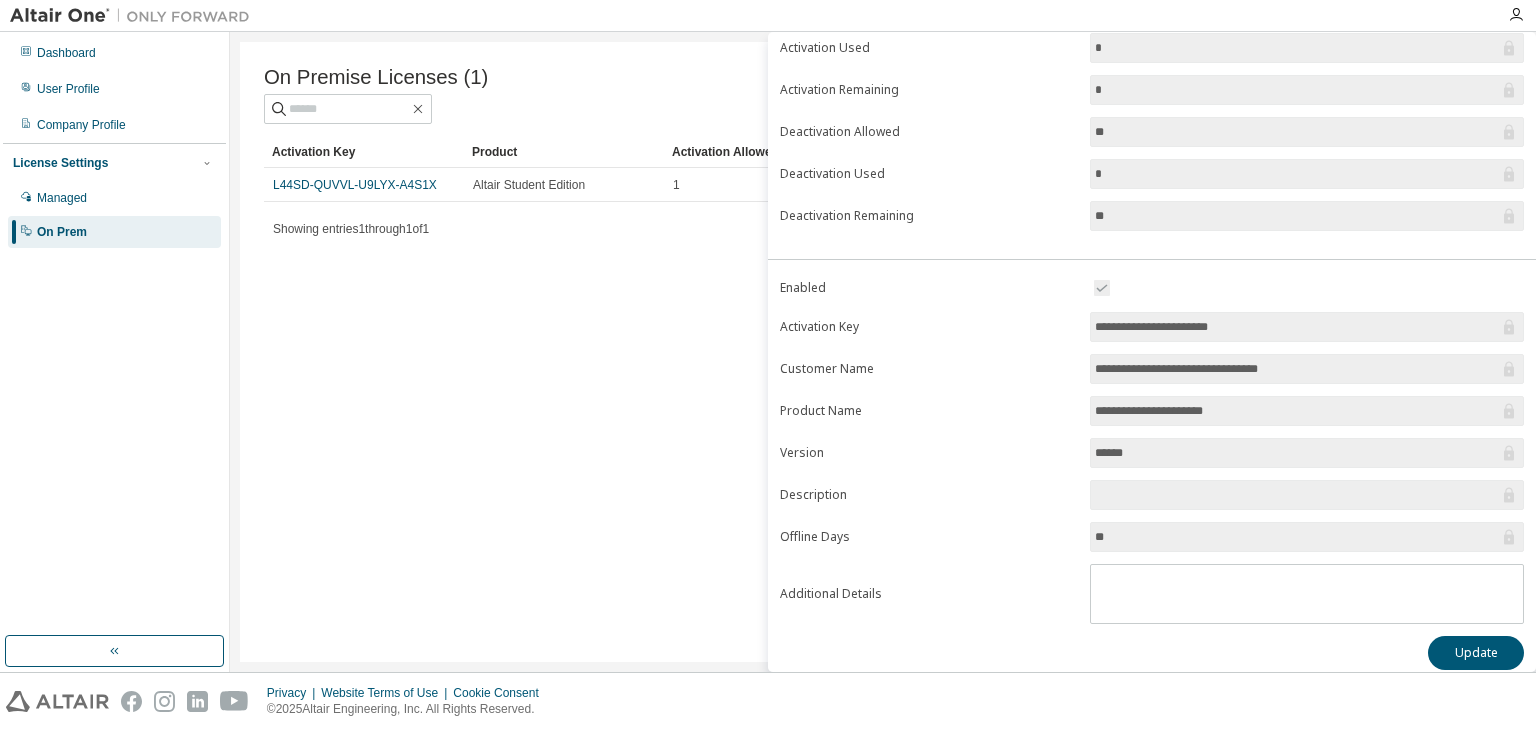 scroll, scrollTop: 186, scrollLeft: 0, axis: vertical 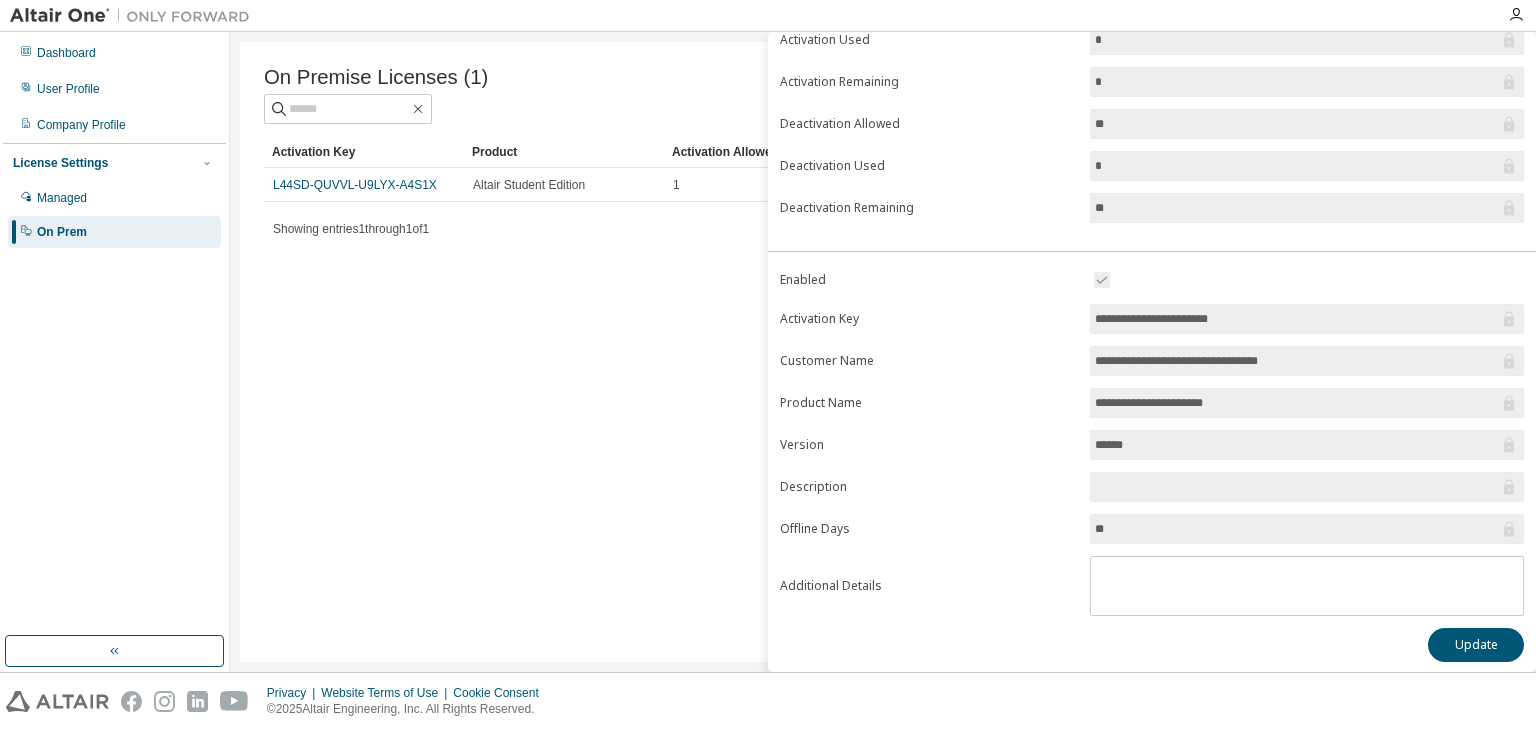 click on "On Premise Licenses (1) Clear Load Save Save As Field Operator Value Select filter Select operand Add criteria Search Activation Key Product Activation Allowed Activation Left Creation Date L44SD-QUVVL-U9LYX-A4S1X Altair Student Edition 1 1 2025-03-02 02:53:33 Showing entries  1  through  1  of  1 Items per page 10 Page n. *" at bounding box center [883, 352] 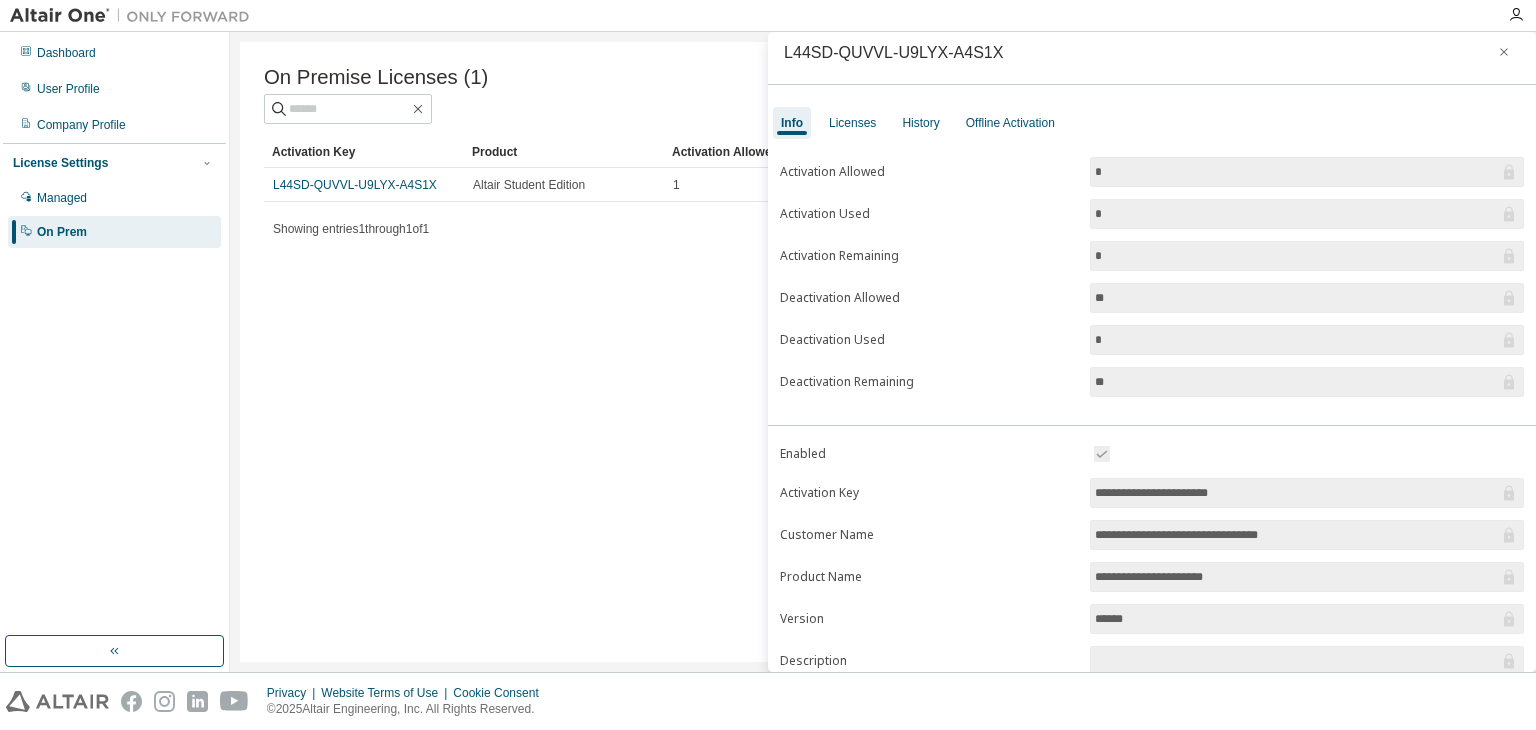 scroll, scrollTop: 0, scrollLeft: 0, axis: both 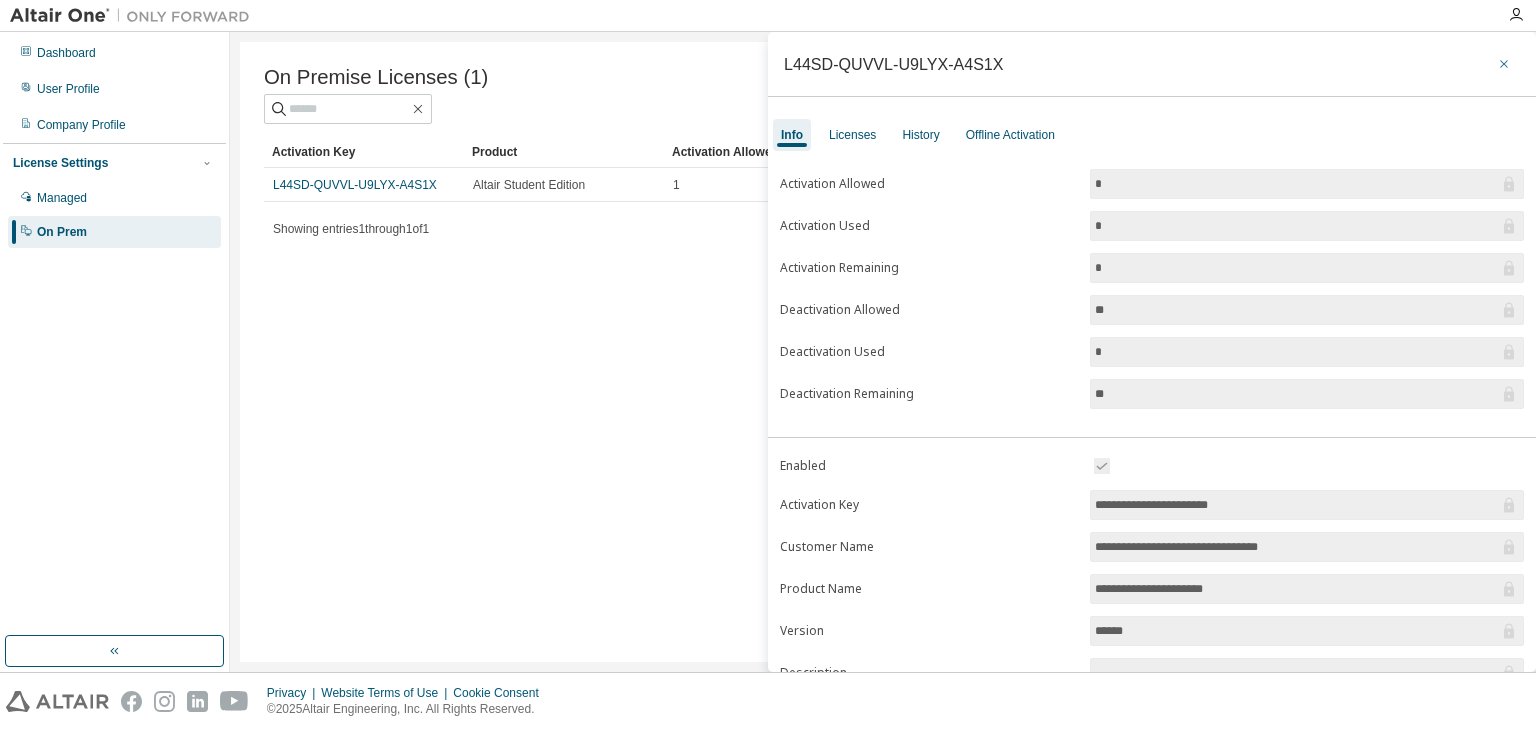 click at bounding box center [1504, 64] 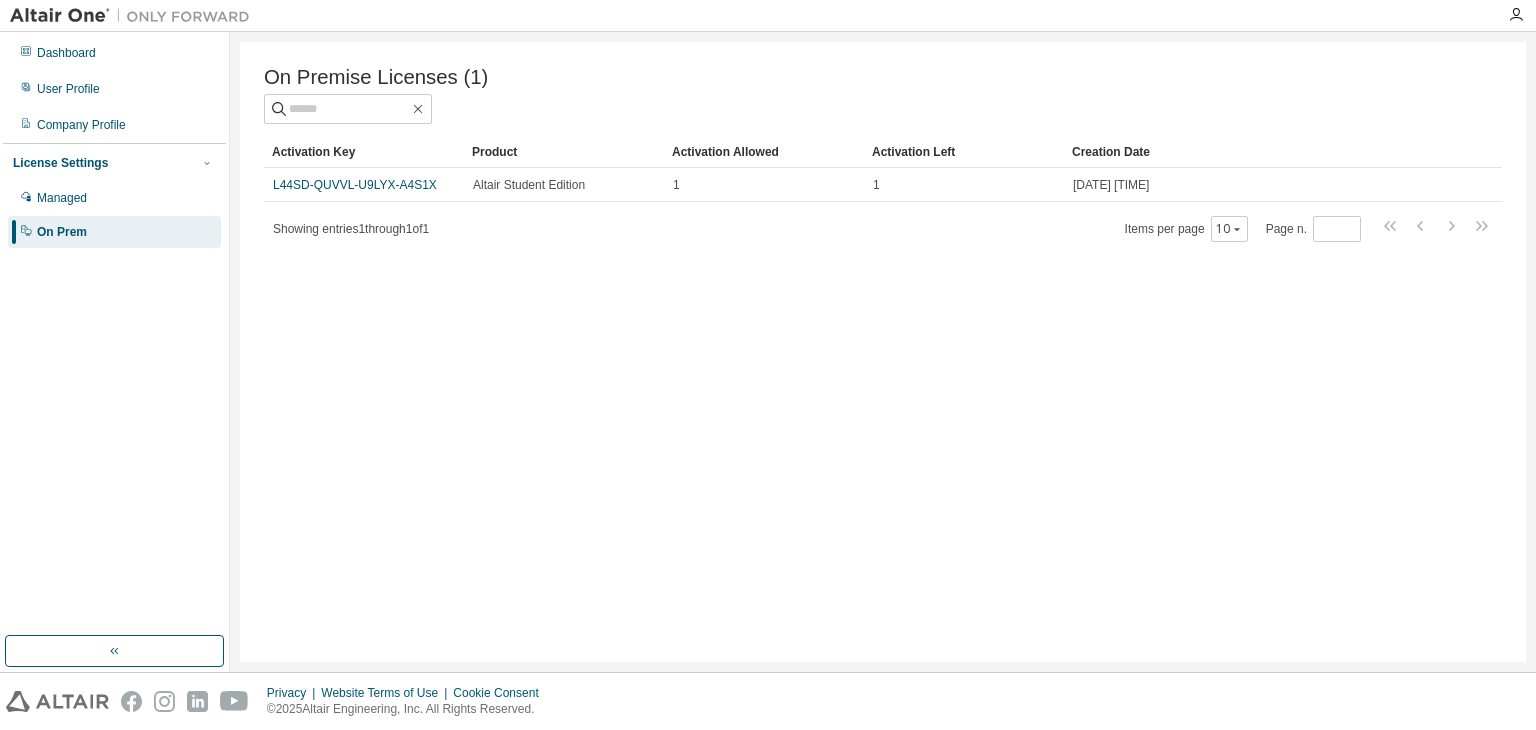 click on "On Premise Licenses (1) Clear Load Save Save As Field Operator Value Select filter Select operand Add criteria Search Activation Key Product Activation Allowed Activation Left Creation Date L44SD-QUVVL-U9LYX-A4S1X Altair Student Edition 1 1 2025-03-02 02:53:33 Showing entries  1  through  1  of  1 Items per page 10 Page n. *" at bounding box center (883, 352) 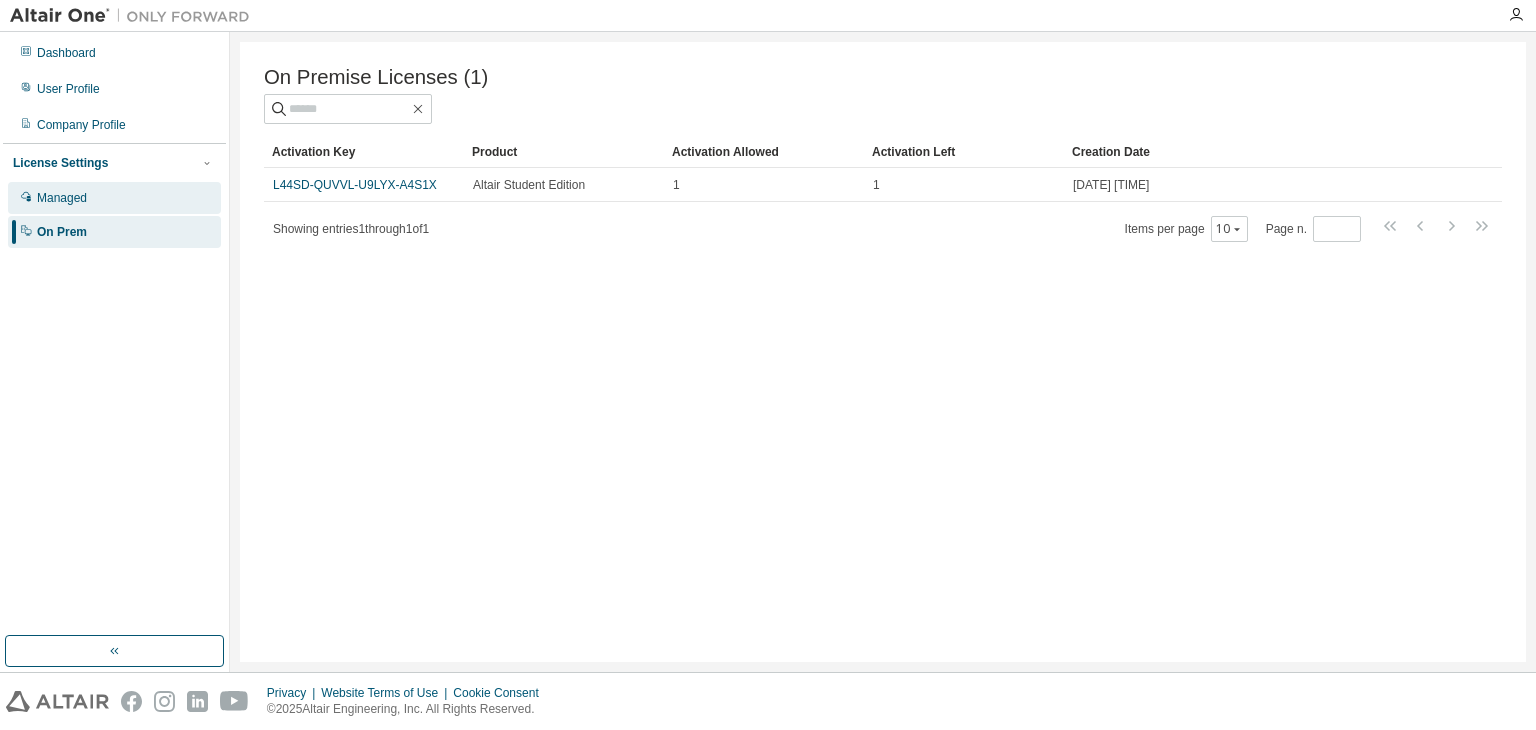 click on "Managed" at bounding box center (62, 198) 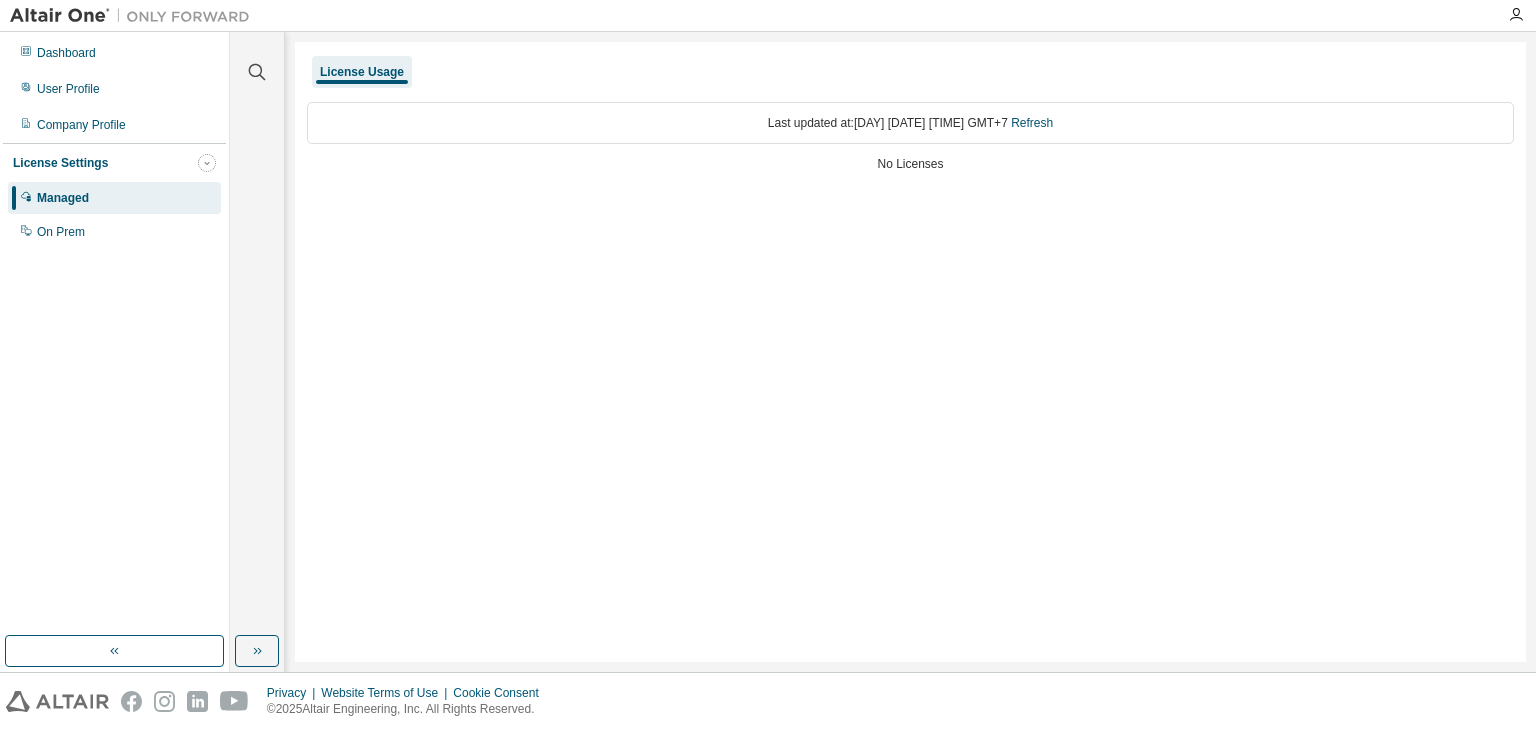 click on "License Settings" at bounding box center (114, 163) 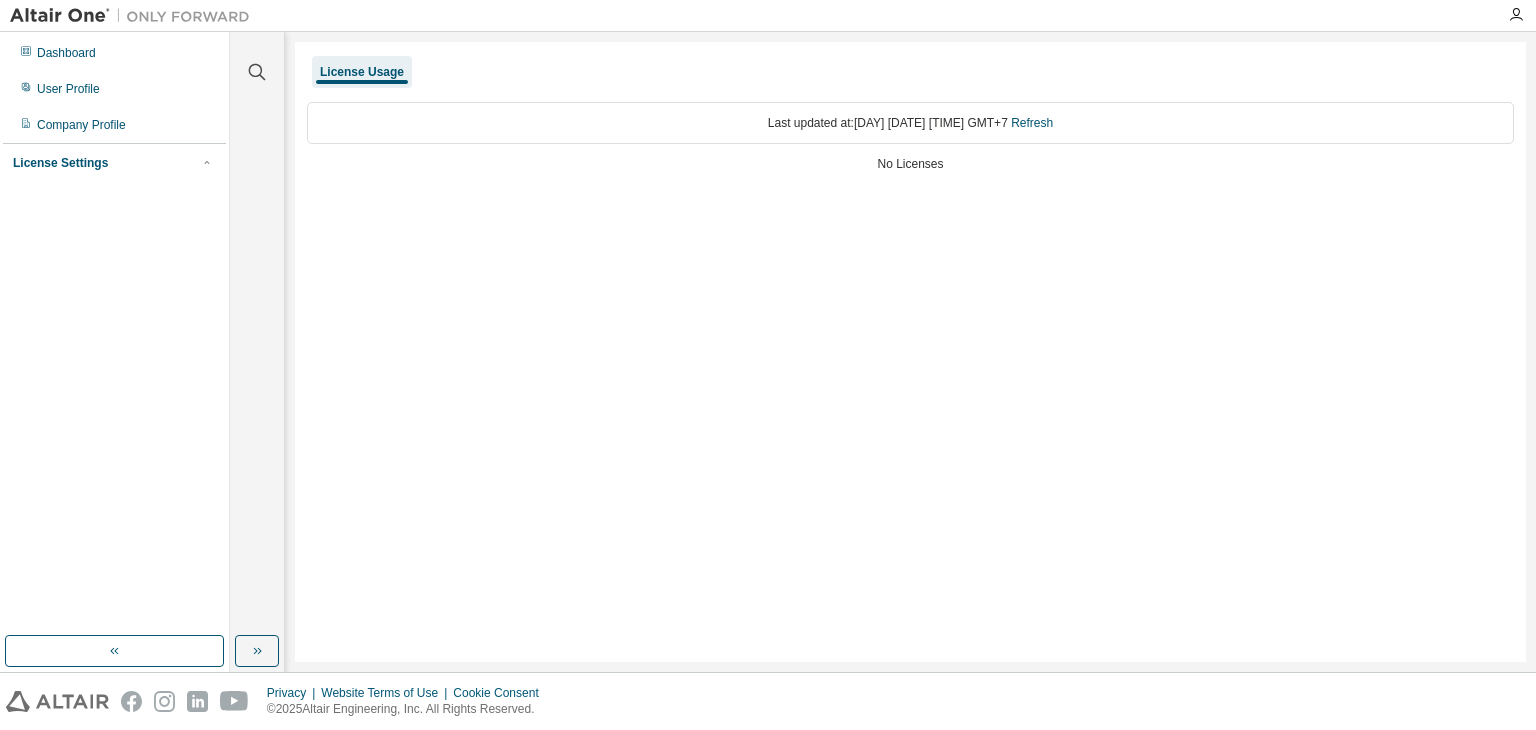 click on "License Settings" at bounding box center [114, 163] 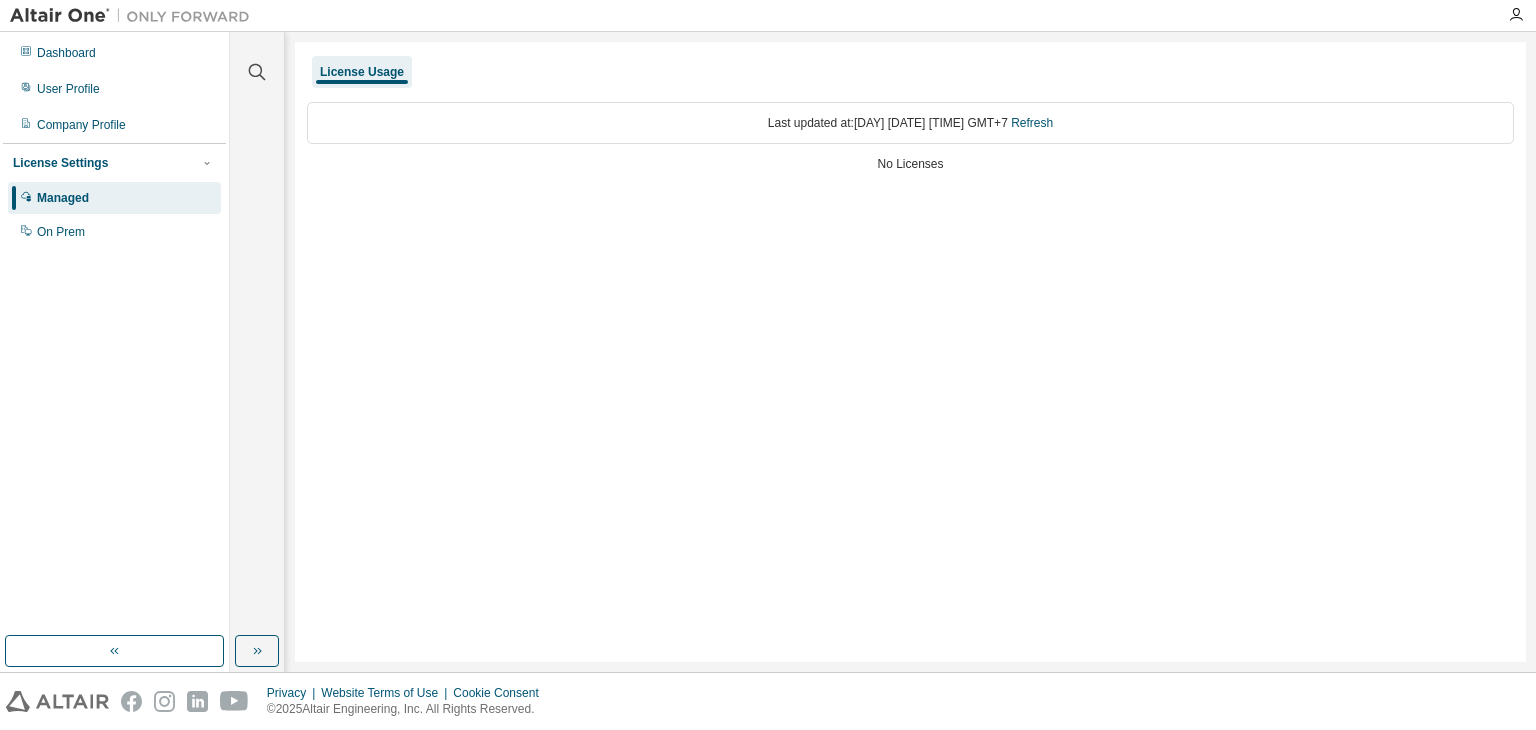 click on "Last updated at:  Wed 2025-08-06 01:06 PM GMT+7   Refresh" at bounding box center [910, 123] 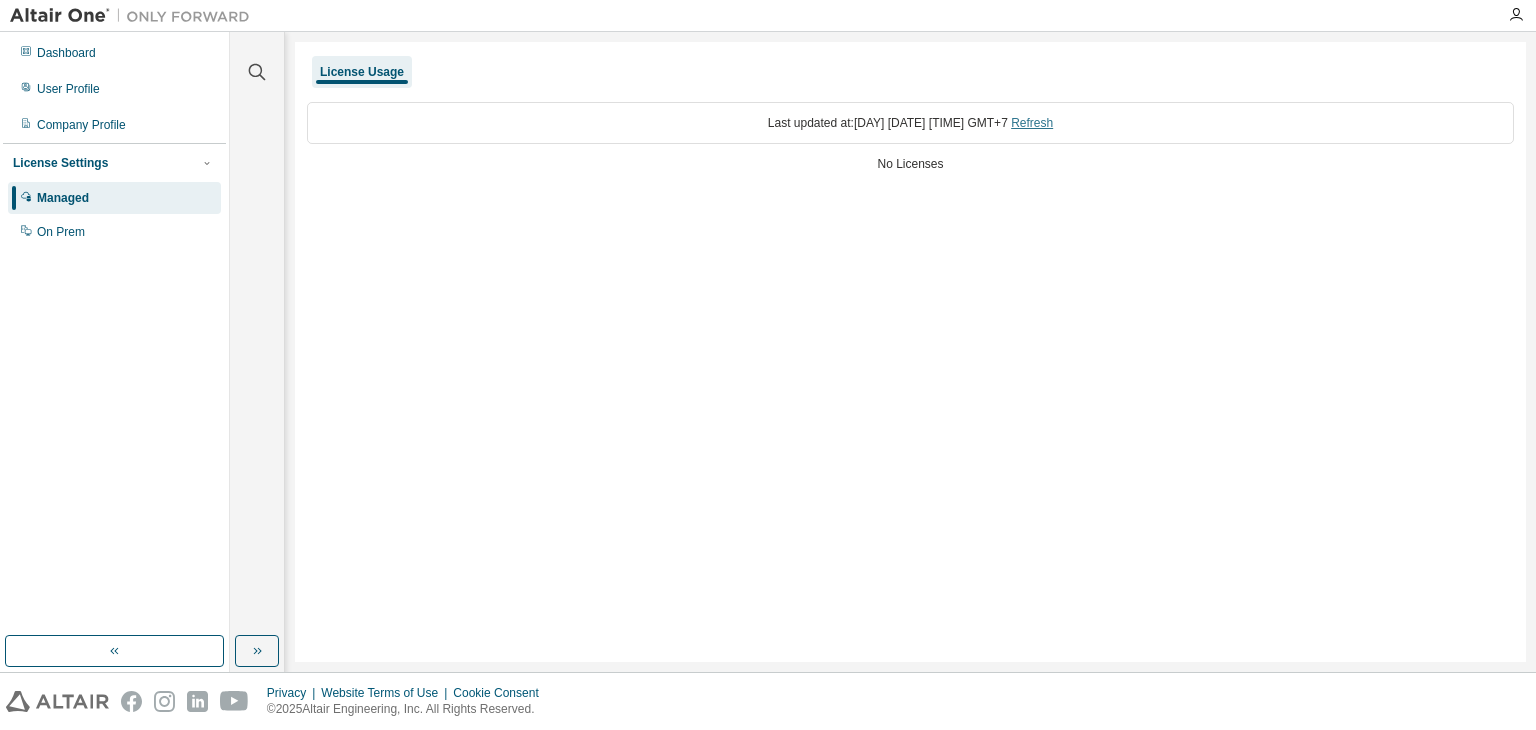 click on "Refresh" at bounding box center [1032, 123] 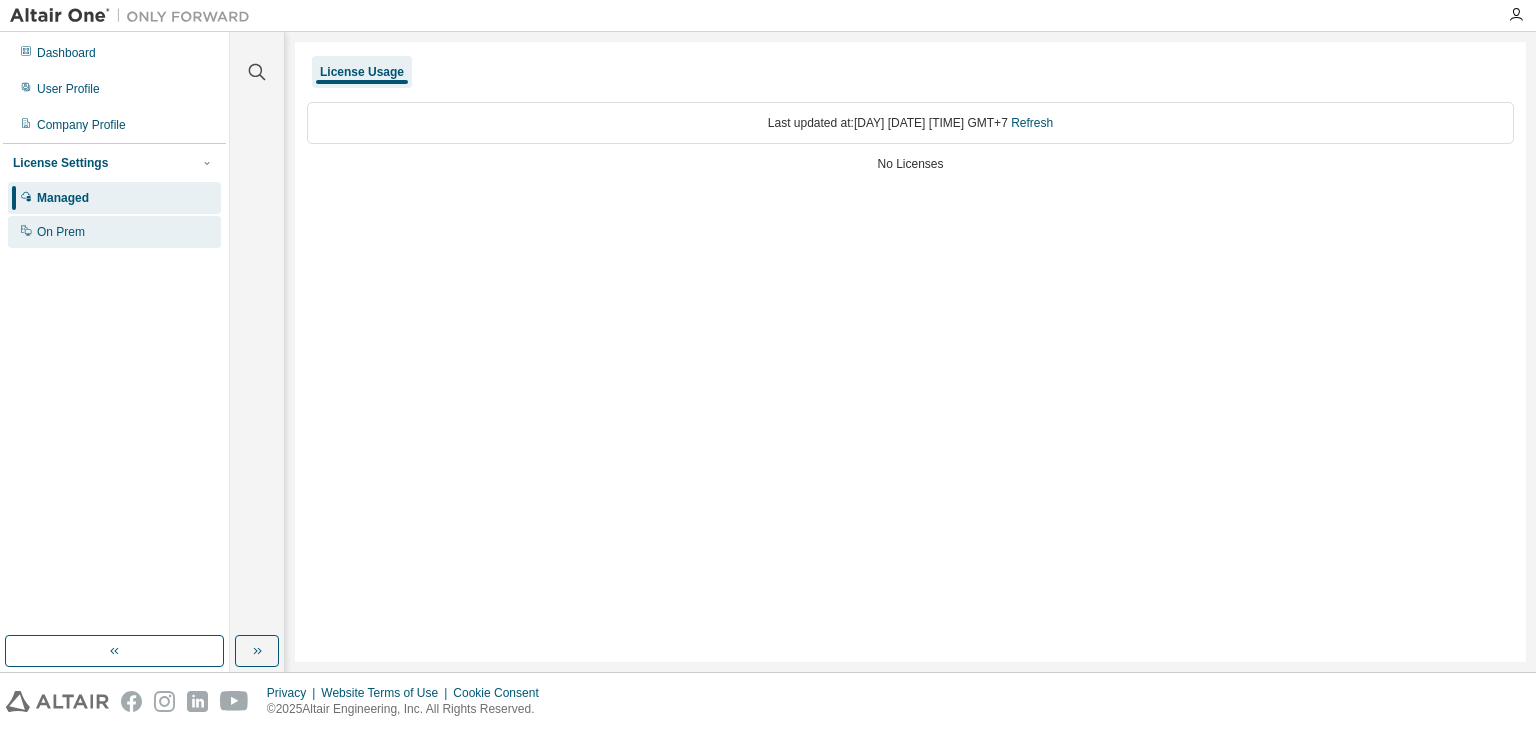 click on "On Prem" at bounding box center (61, 232) 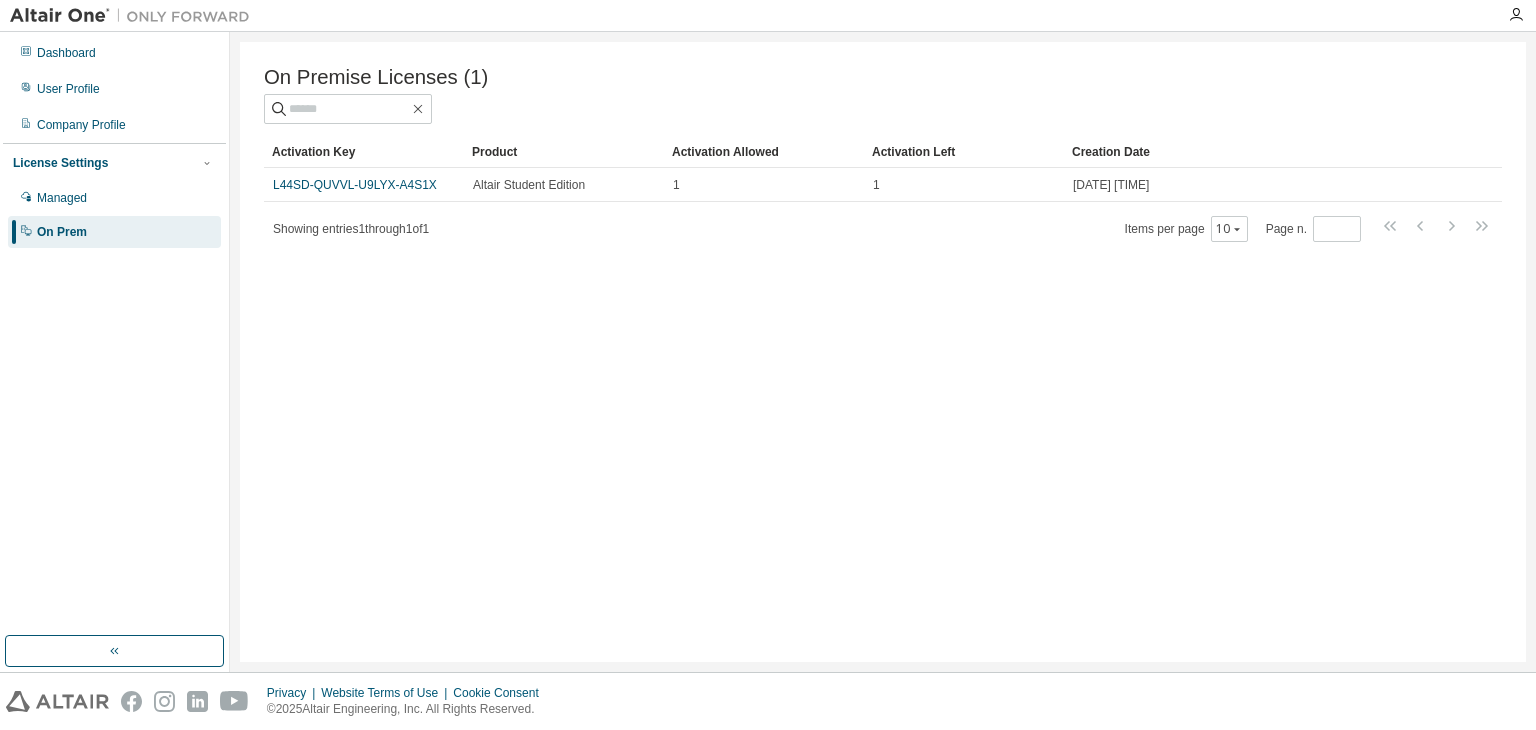 click on "On Premise Licenses (1) Clear Load Save Save As Field Operator Value Select filter Select operand Add criteria Search Activation Key Product Activation Allowed Activation Left Creation Date L44SD-QUVVL-U9LYX-A4S1X Altair Student Edition 1 1 2025-03-02 02:53:33 Showing entries  1  through  1  of  1 Items per page 10 Page n. *" at bounding box center [883, 352] 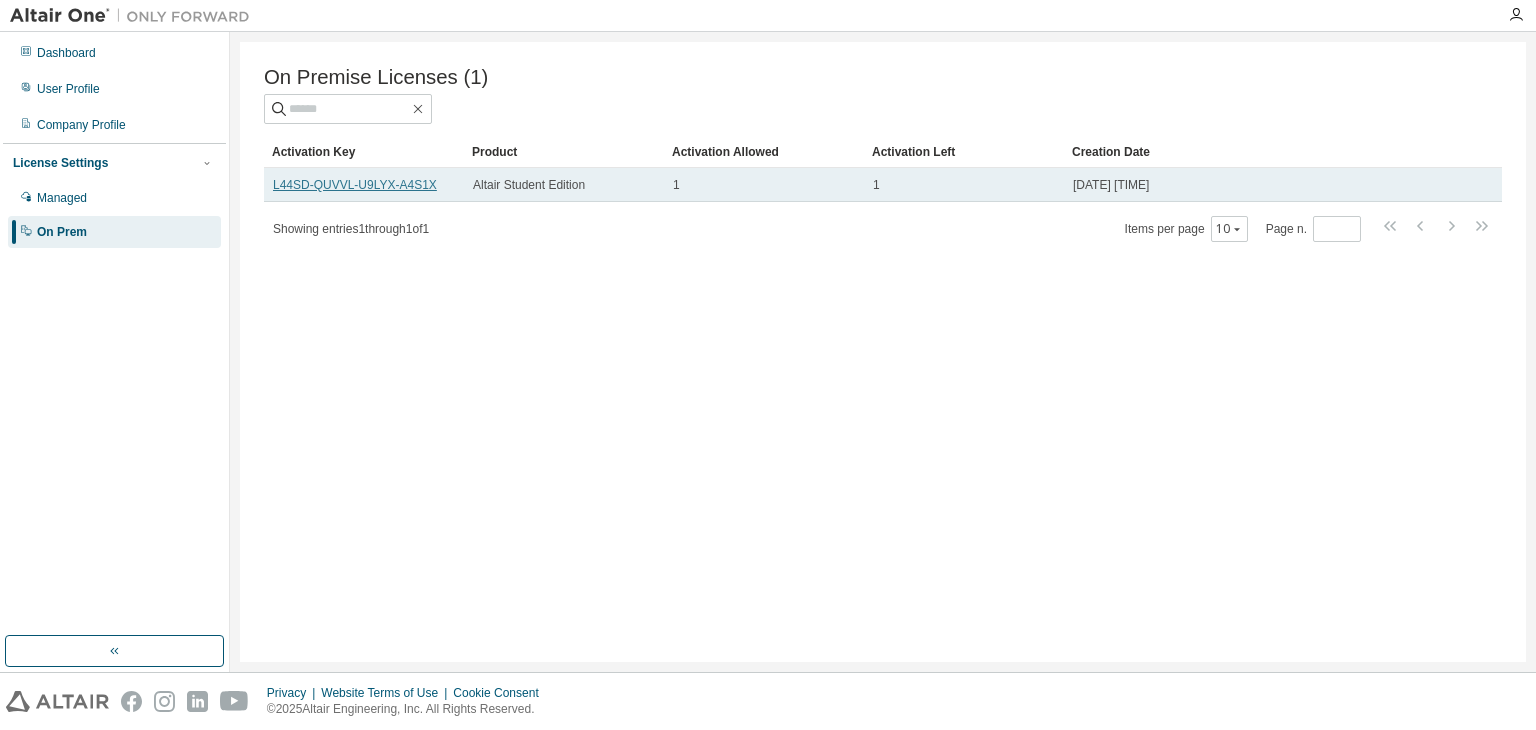 click on "L44SD-QUVVL-U9LYX-A4S1X" at bounding box center (355, 185) 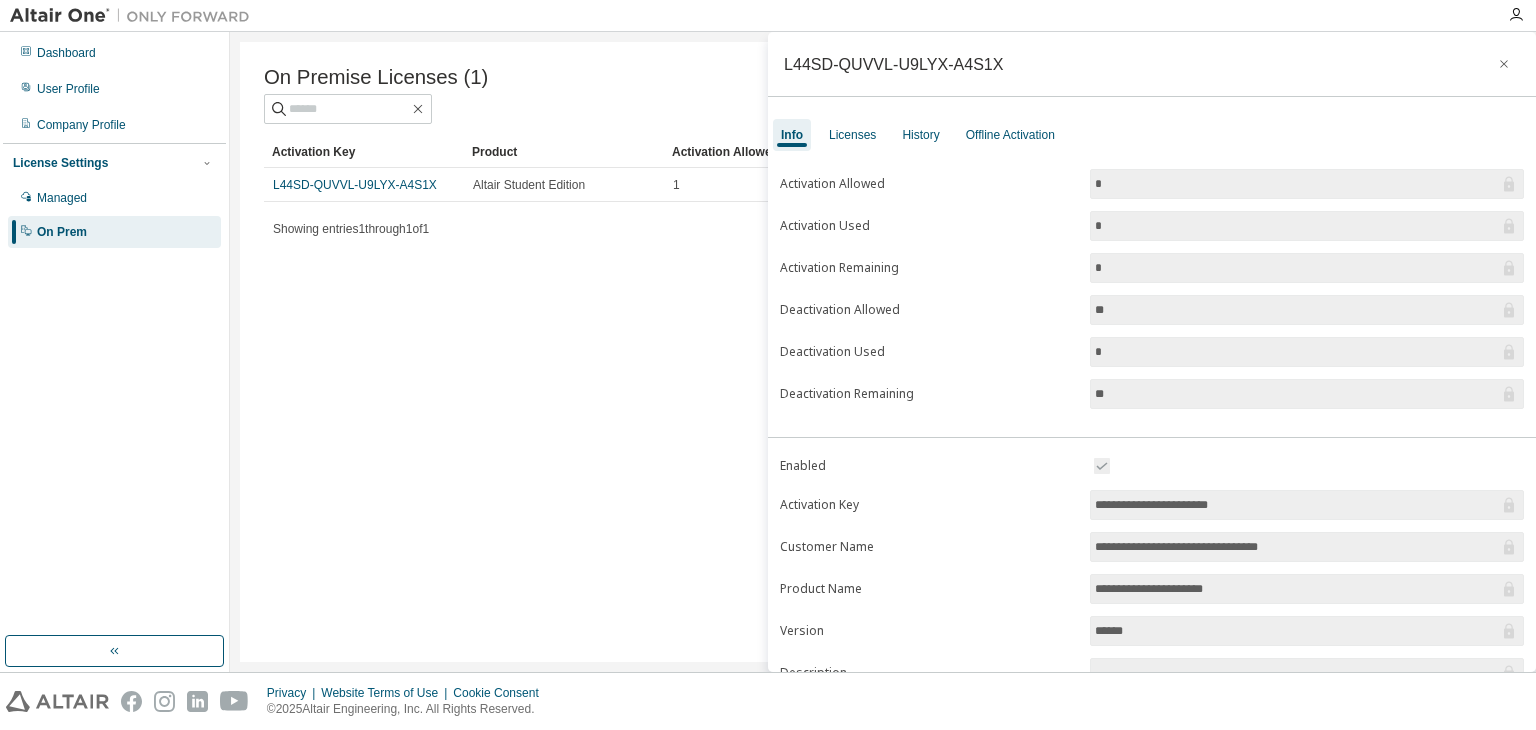 drag, startPoint x: 352, startPoint y: 183, endPoint x: 316, endPoint y: 320, distance: 141.65099 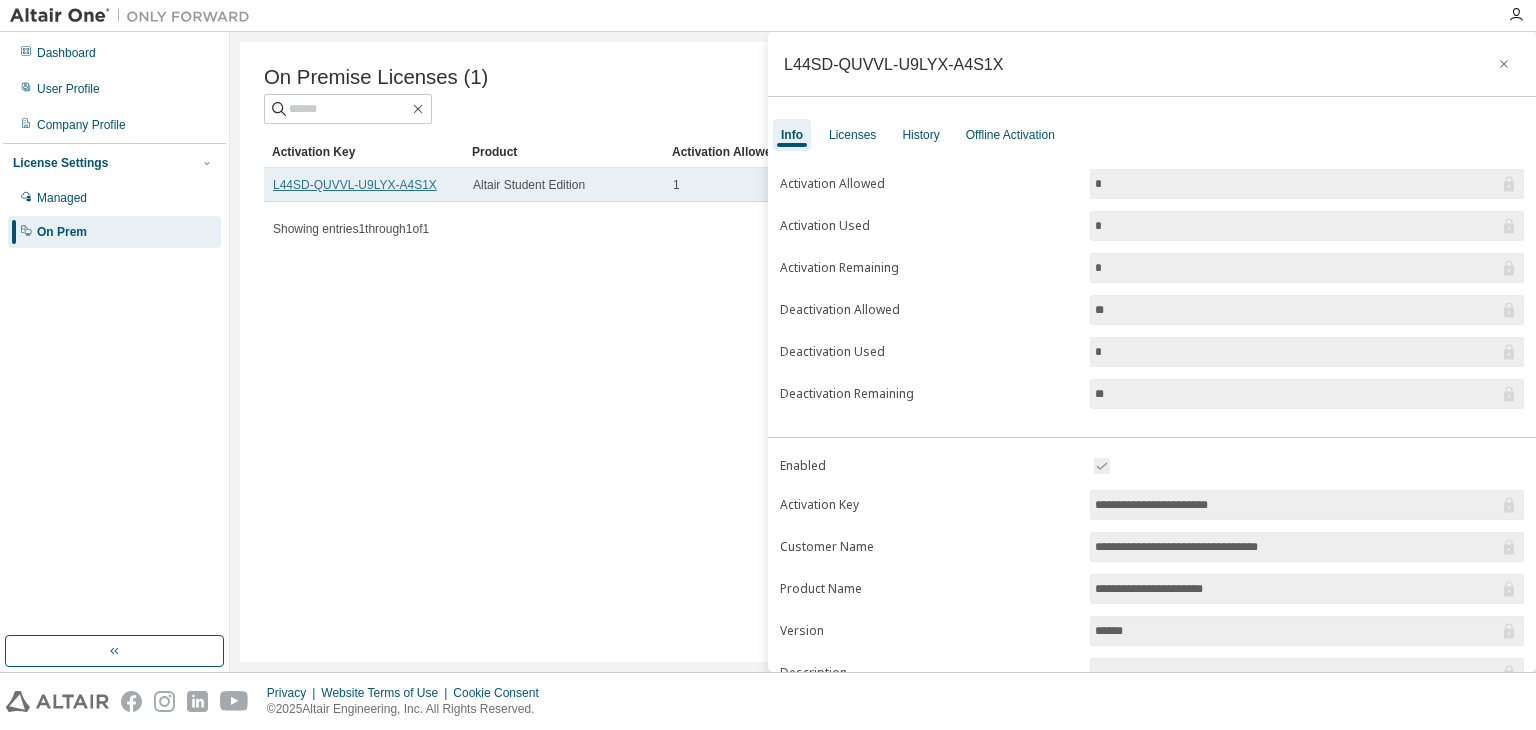 drag, startPoint x: 273, startPoint y: 181, endPoint x: 424, endPoint y: 191, distance: 151.33076 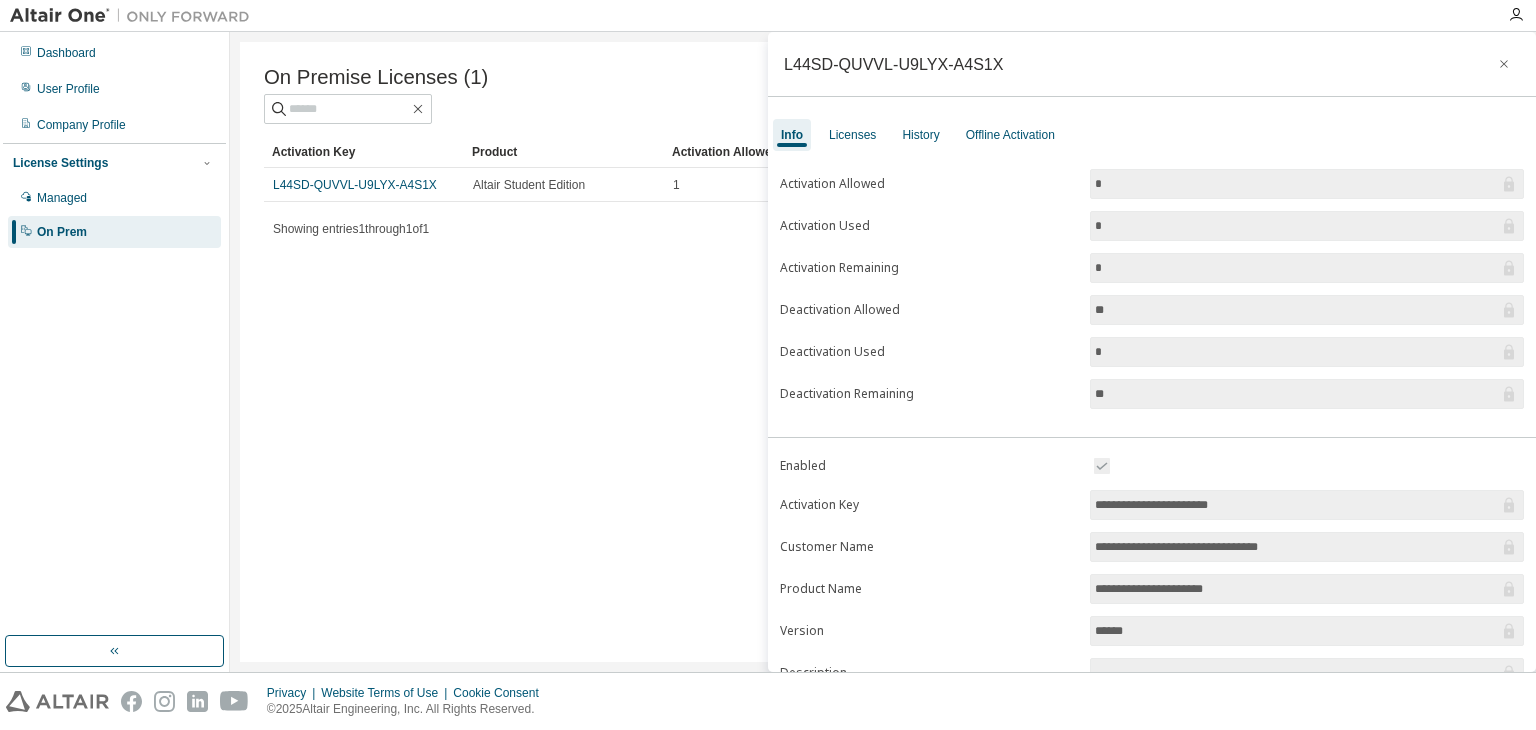 drag, startPoint x: 462, startPoint y: 286, endPoint x: 404, endPoint y: 179, distance: 121.70867 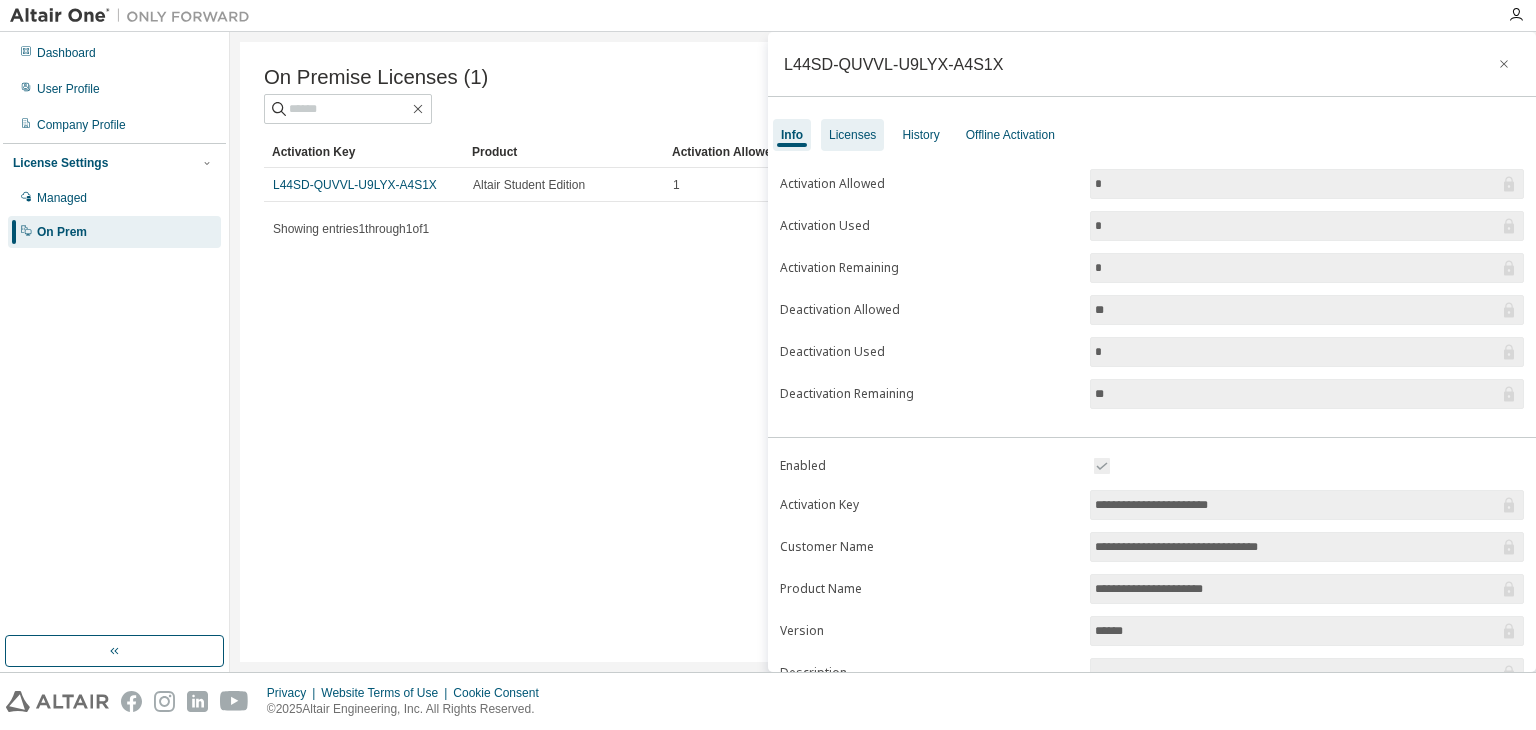 click on "Licenses" at bounding box center (852, 135) 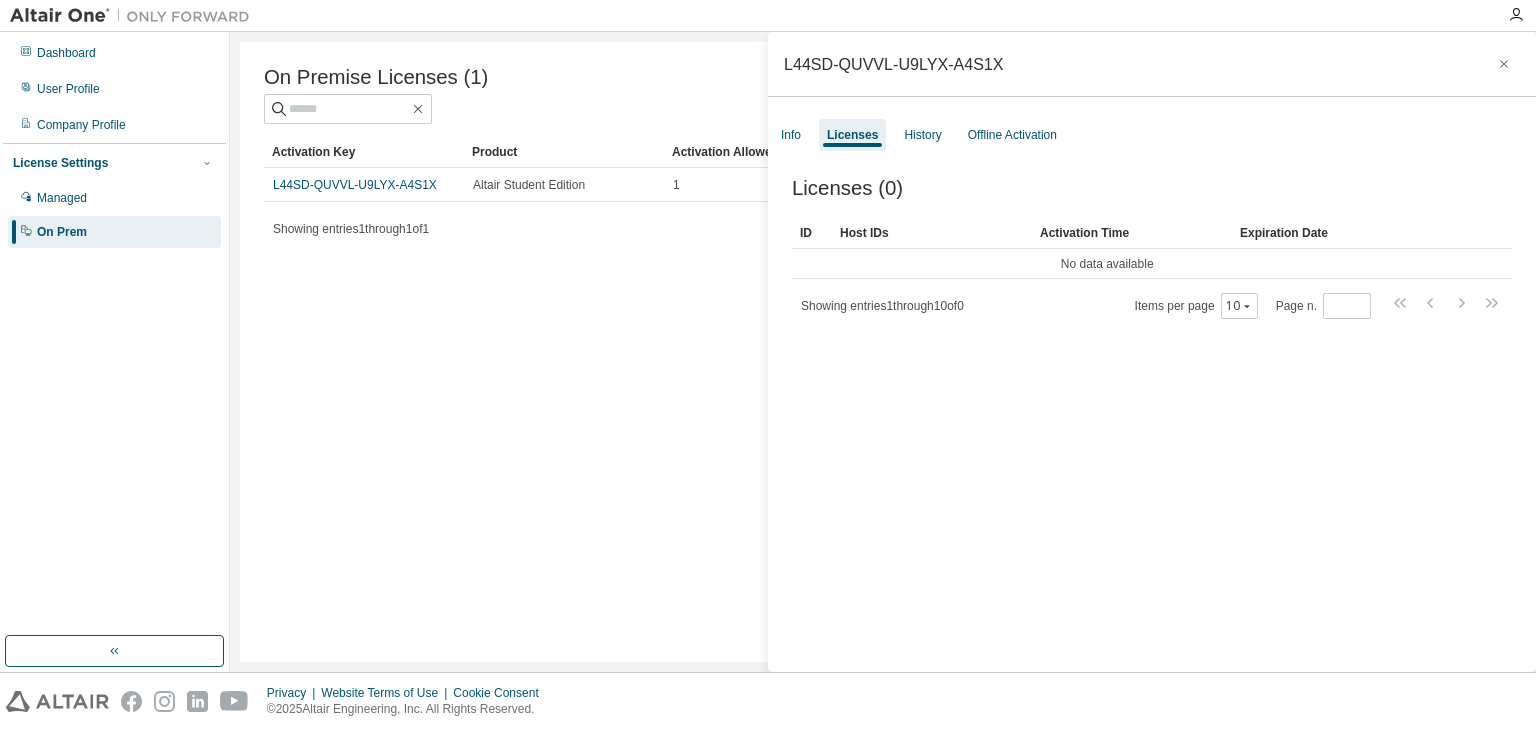 drag, startPoint x: 398, startPoint y: 335, endPoint x: 206, endPoint y: 241, distance: 213.77559 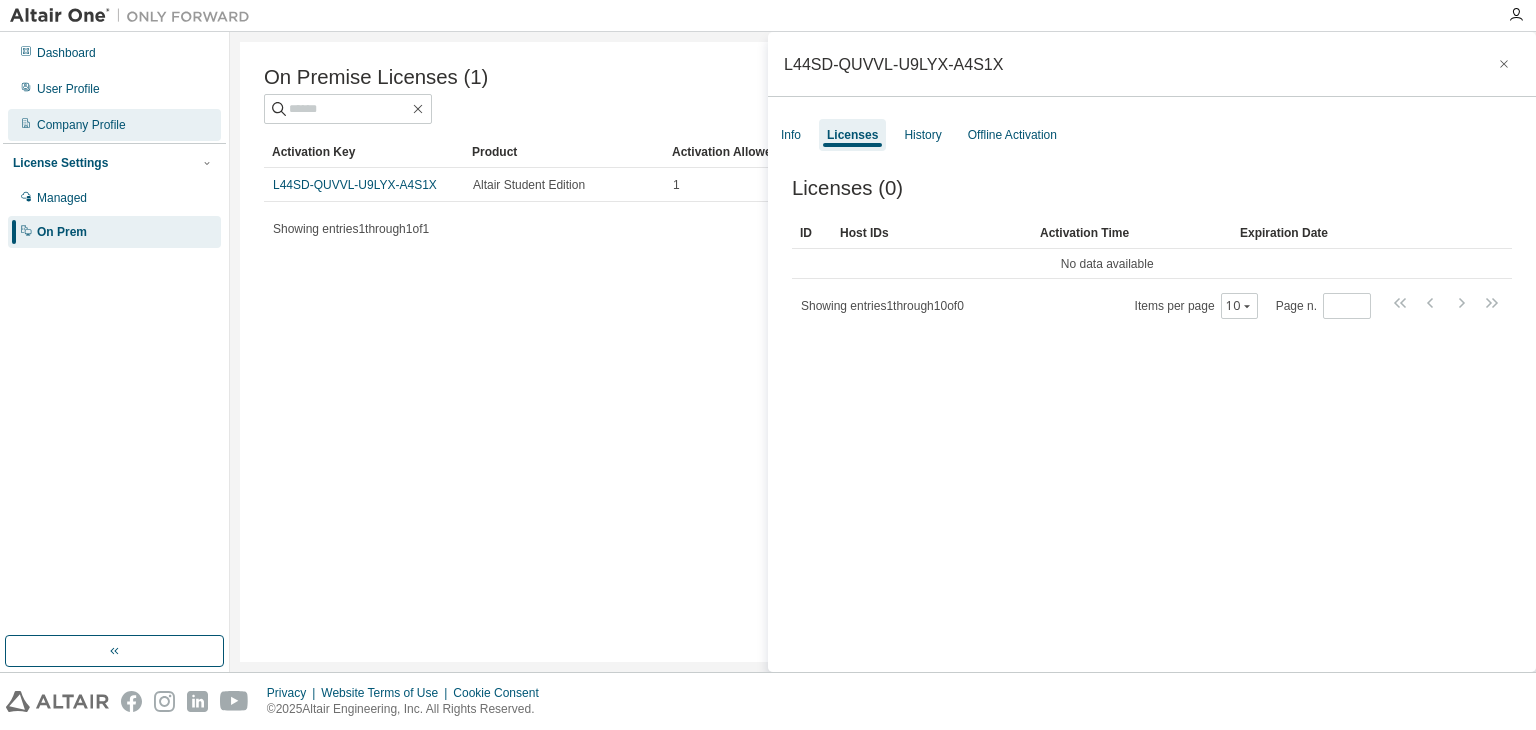 click on "Company Profile" at bounding box center (81, 125) 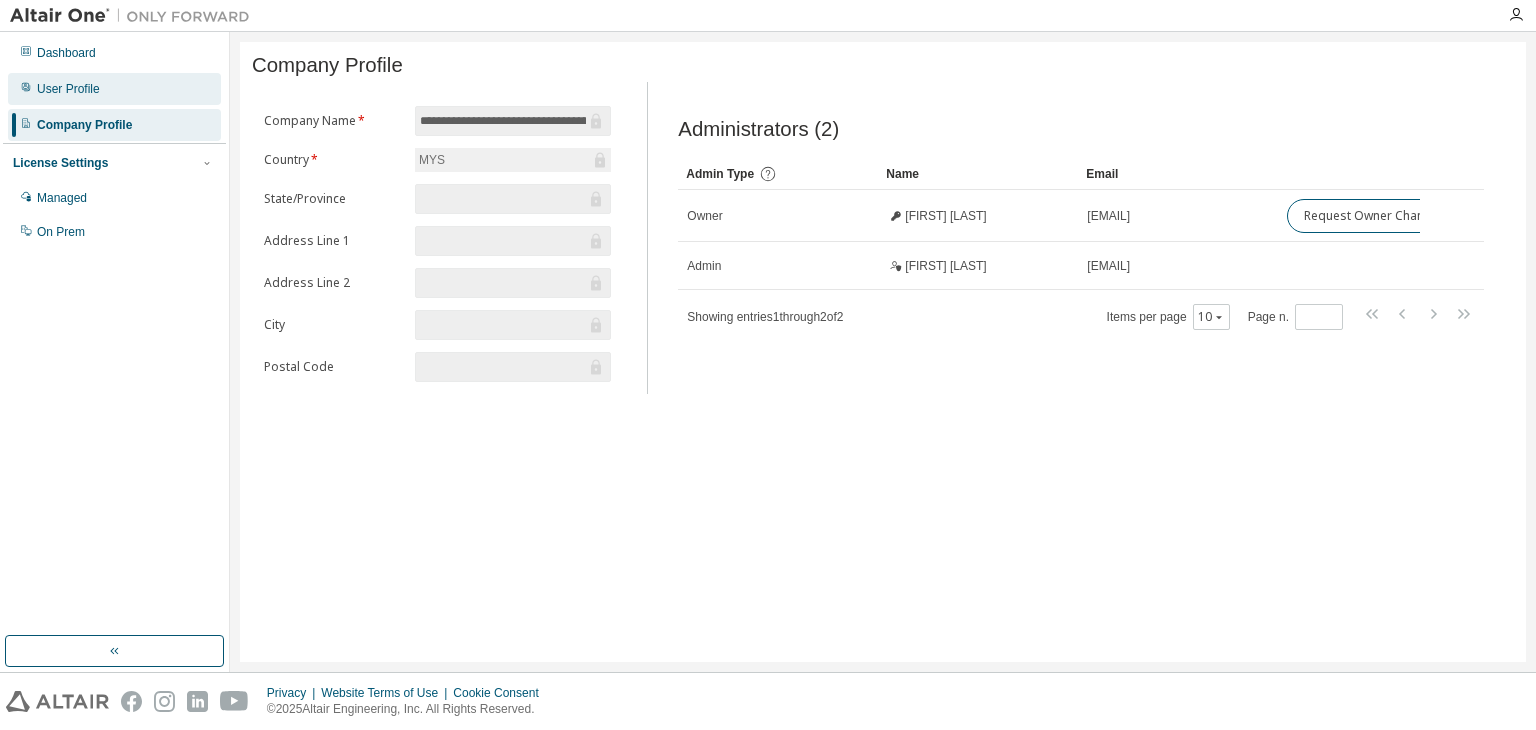 click on "User Profile" at bounding box center (114, 89) 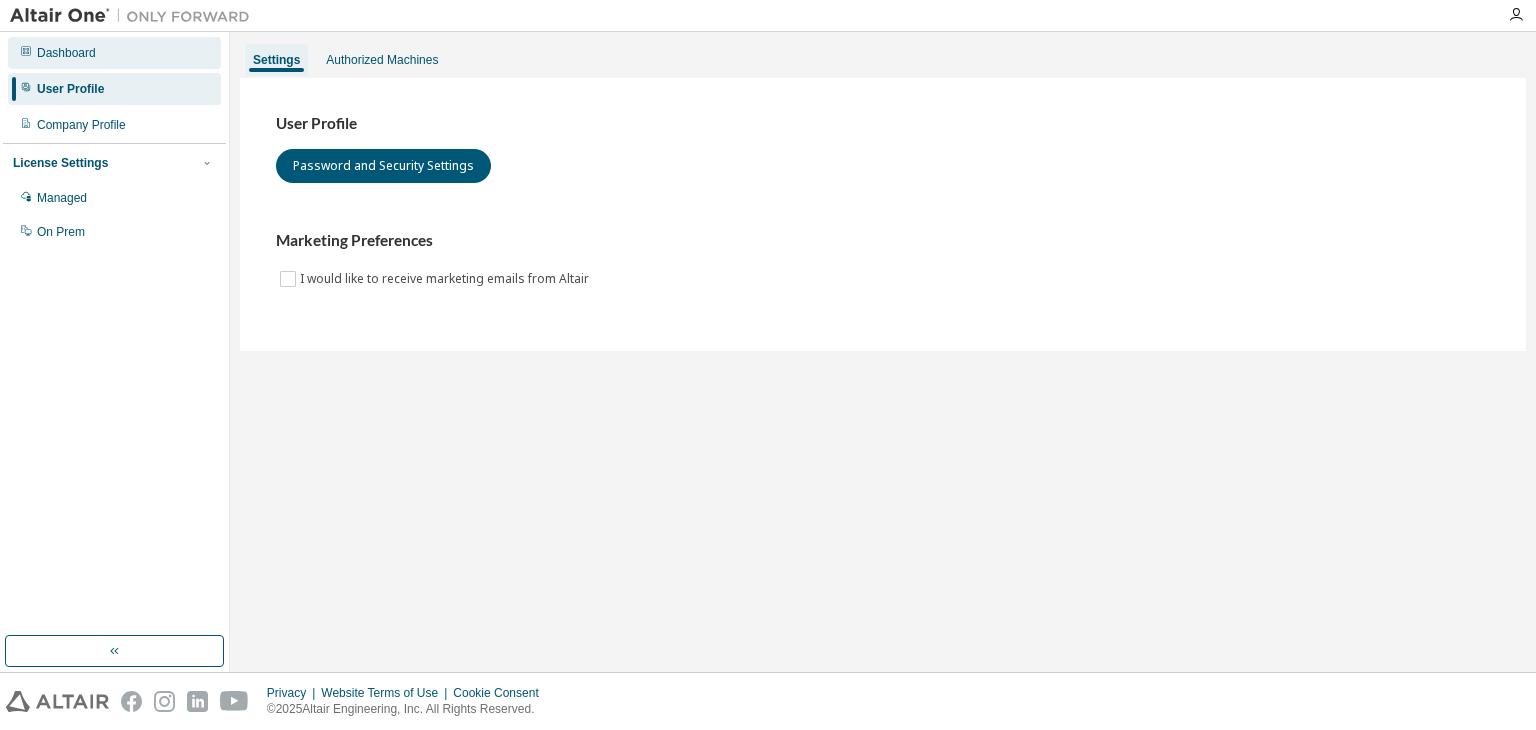 click on "Dashboard" at bounding box center (114, 53) 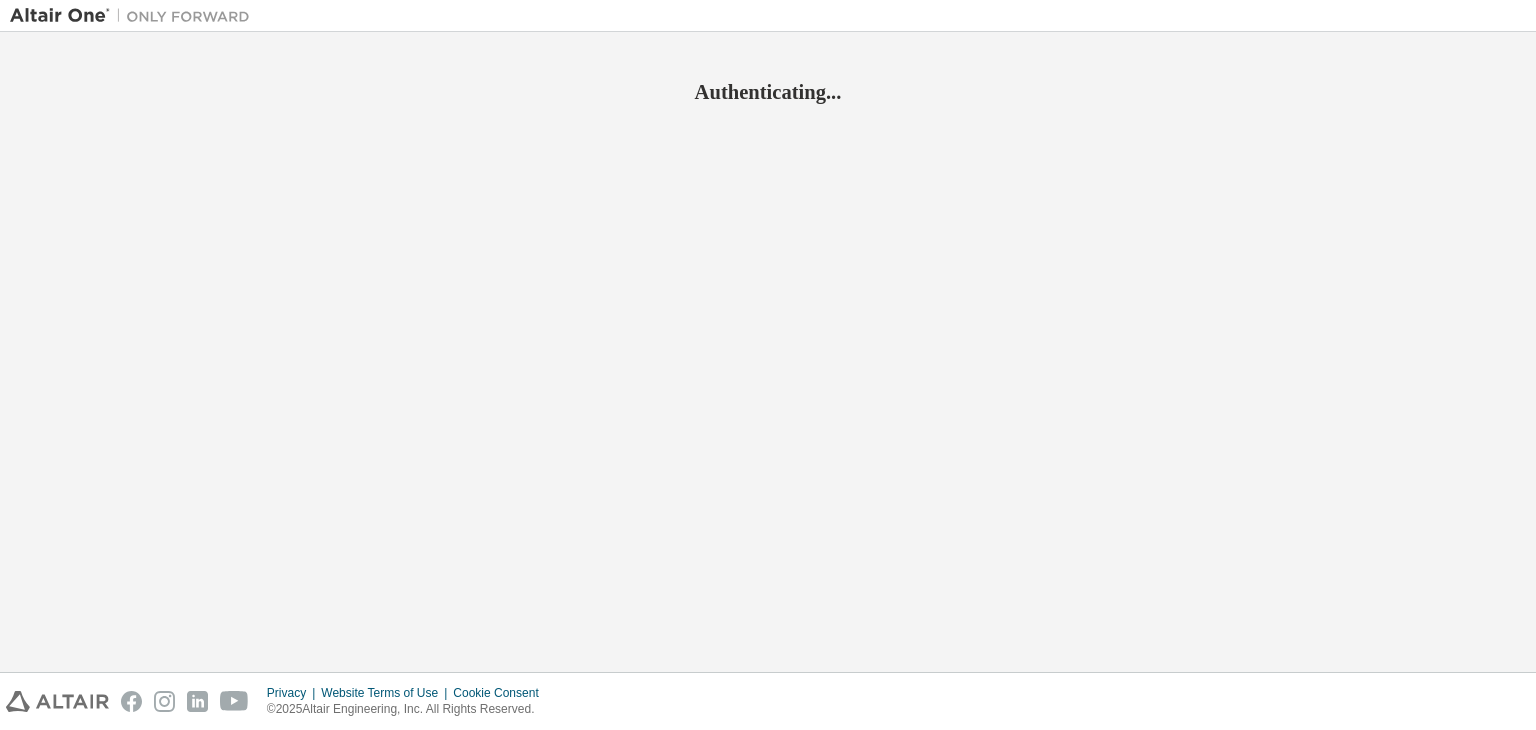 scroll, scrollTop: 0, scrollLeft: 0, axis: both 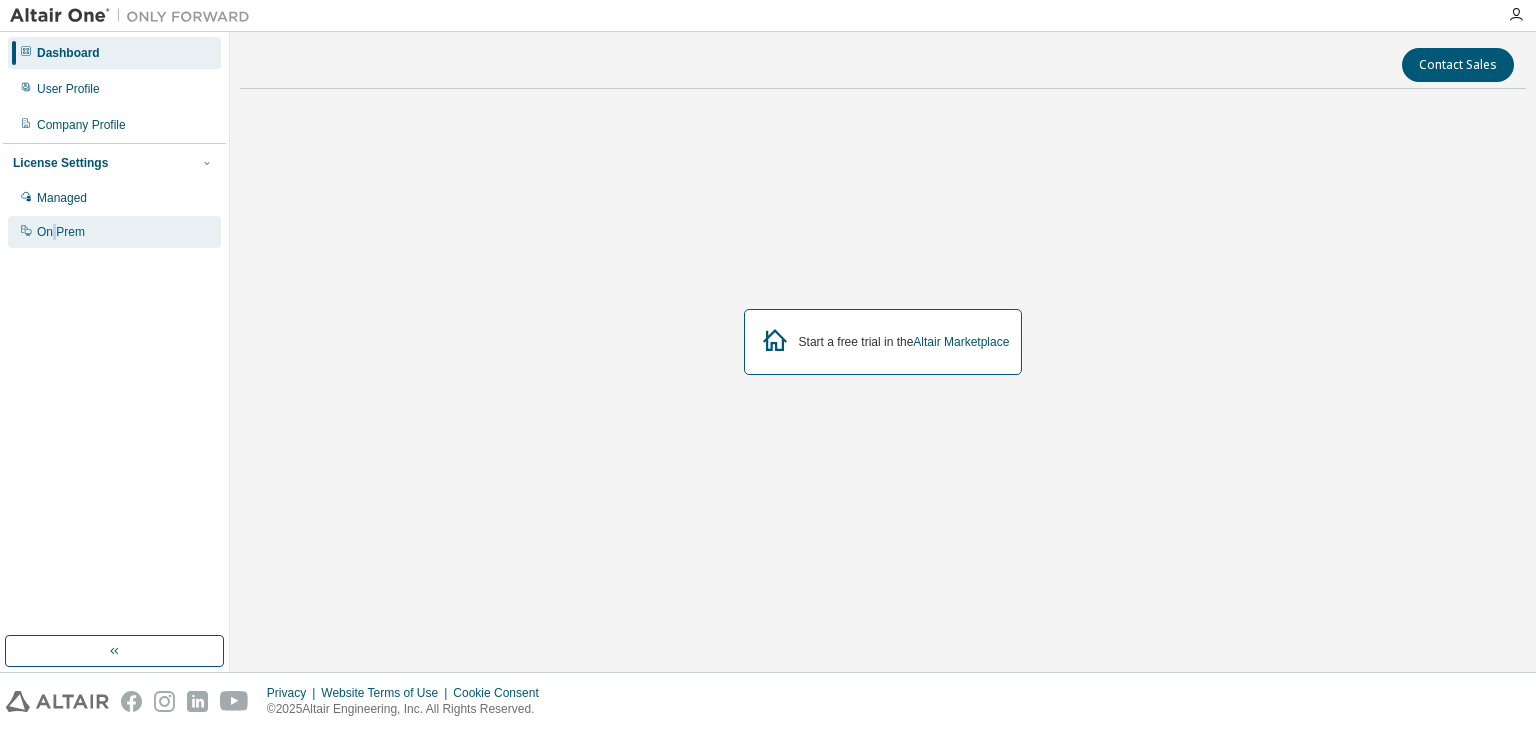 click on "On Prem" at bounding box center [61, 232] 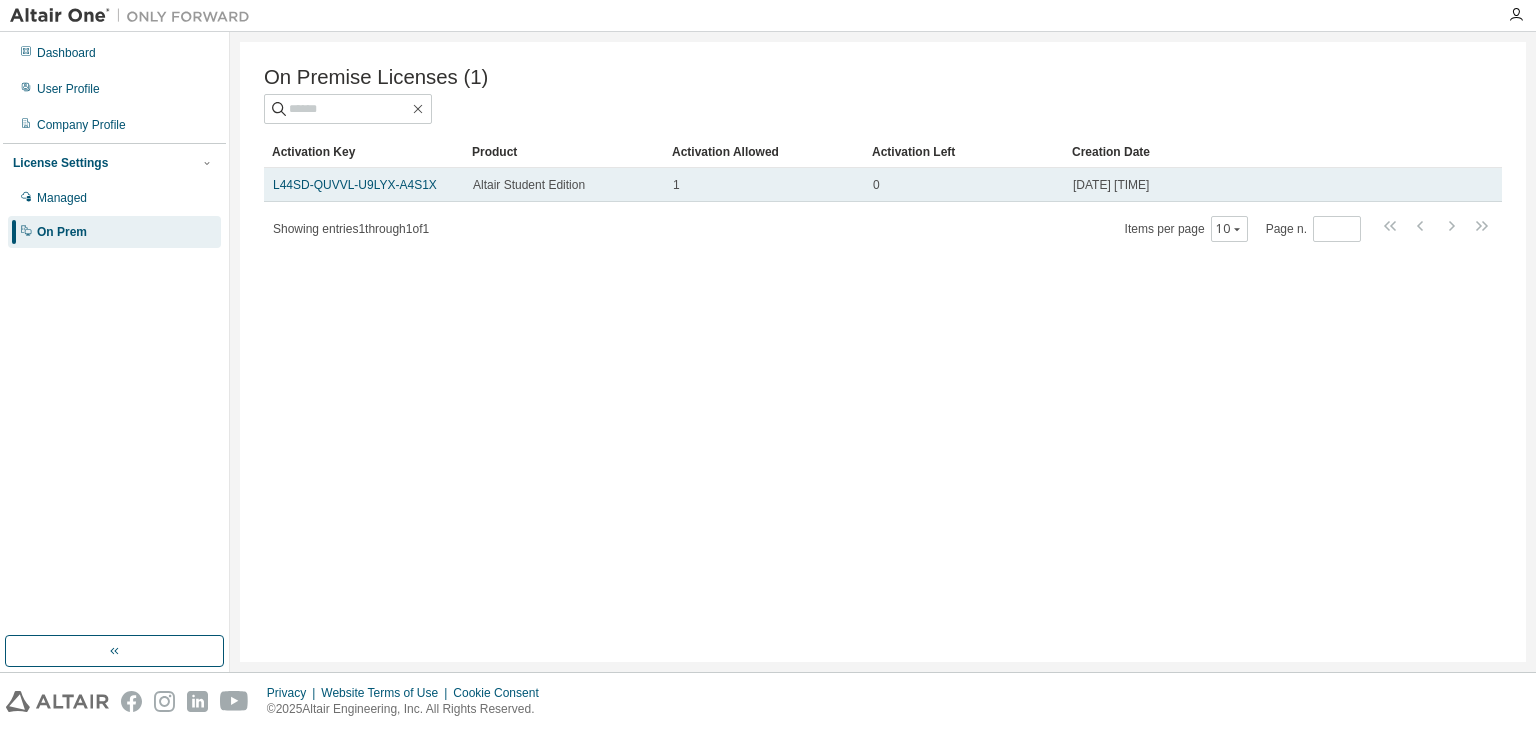 click on "L44SD-QUVVL-U9LYX-A4S1X" at bounding box center (364, 185) 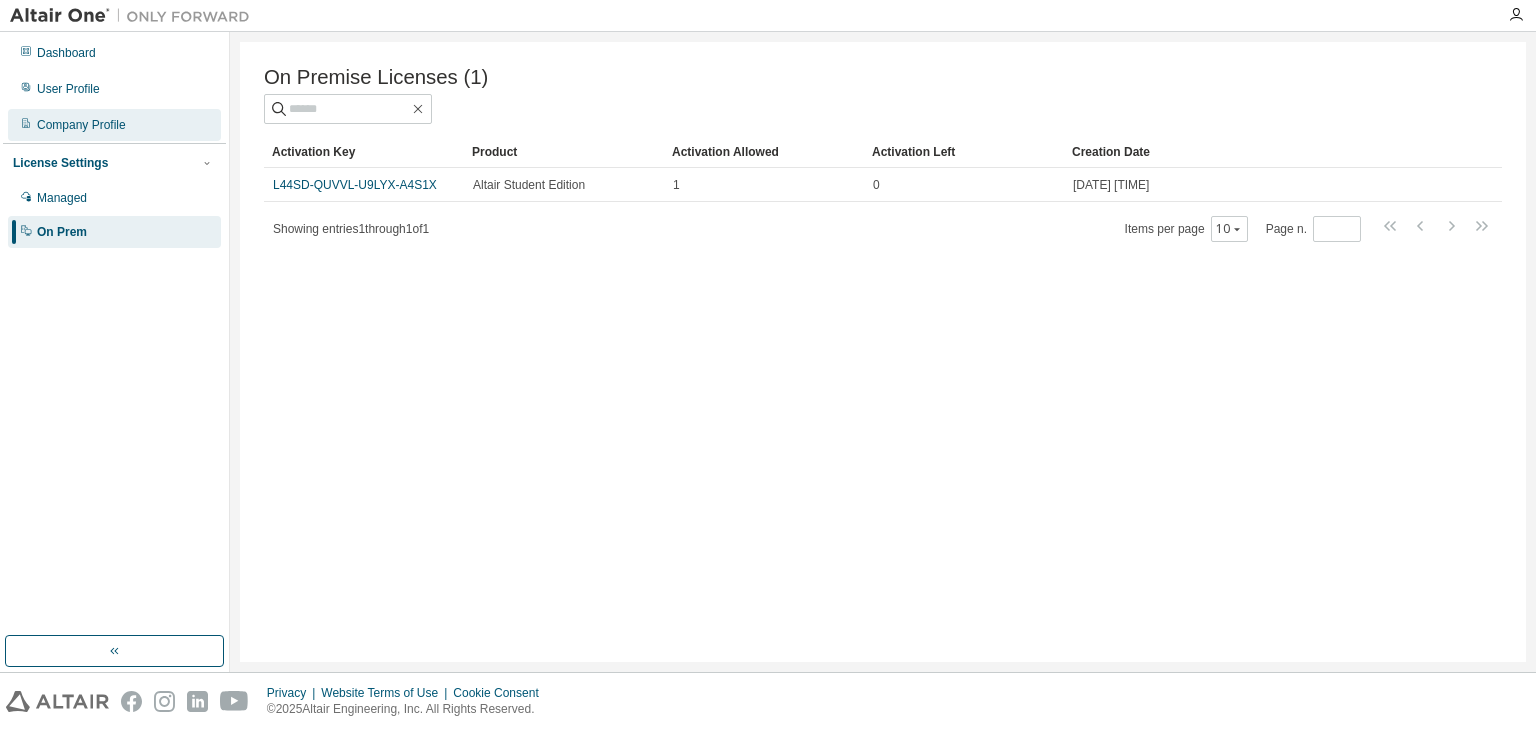 click on "Company Profile" at bounding box center [114, 125] 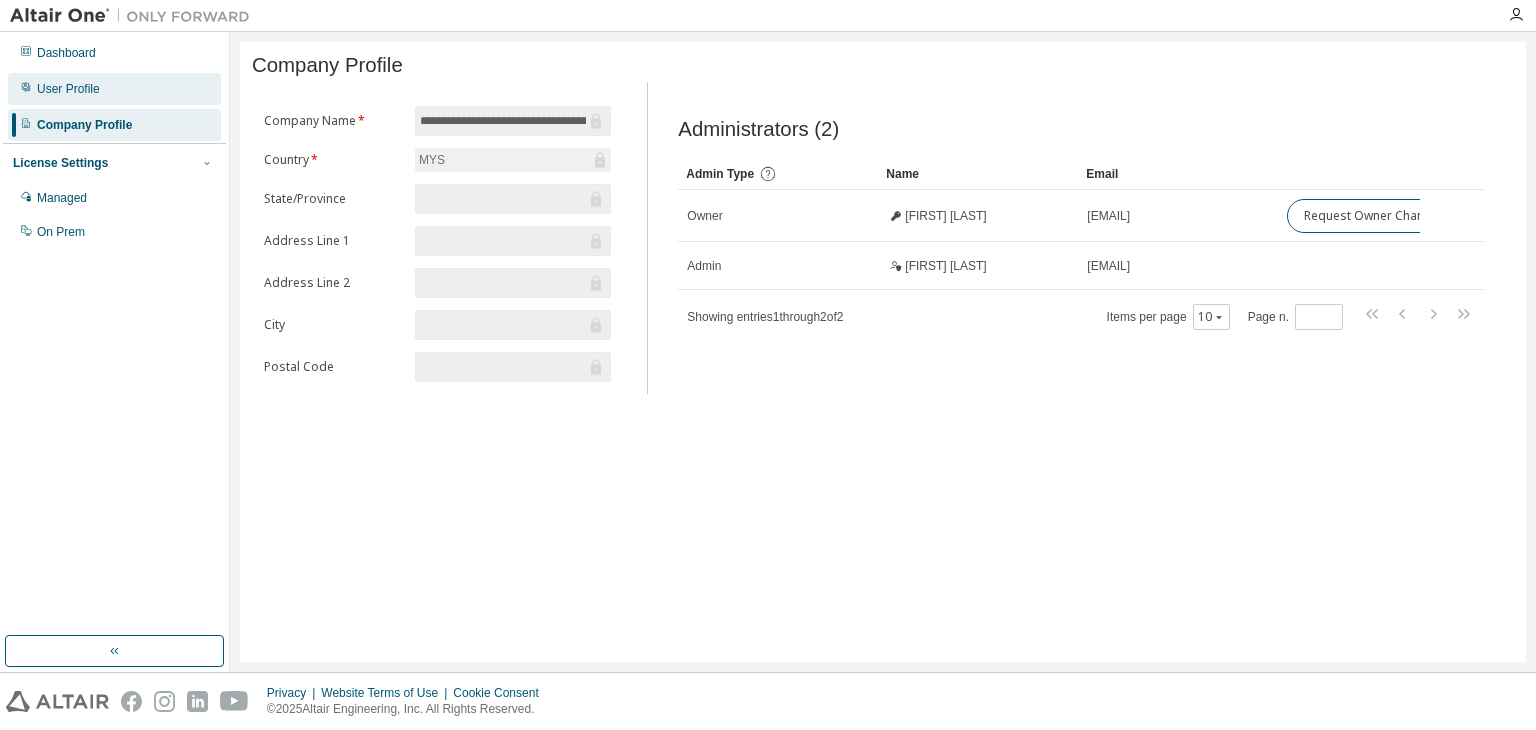 click on "User Profile" at bounding box center [68, 89] 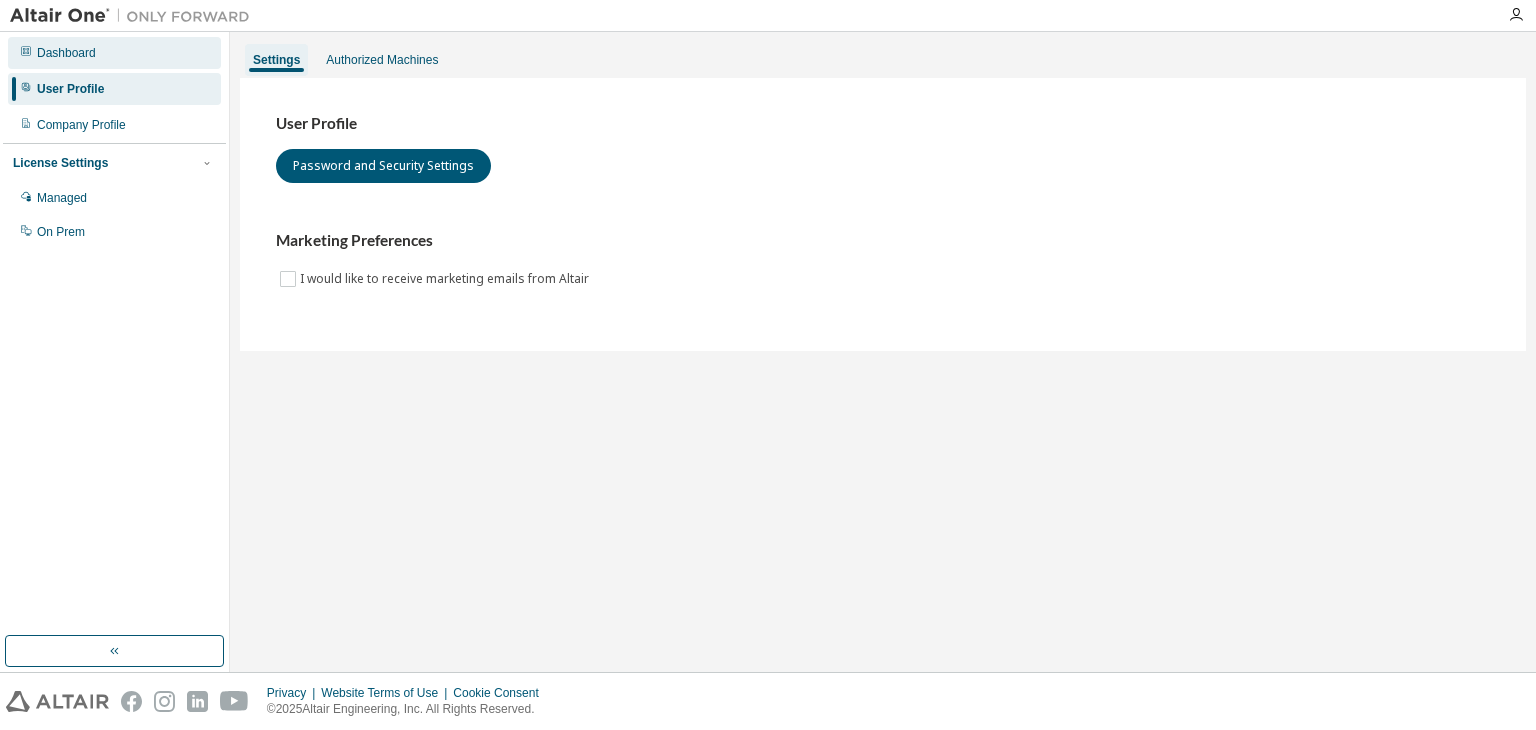 click on "Dashboard" at bounding box center [66, 53] 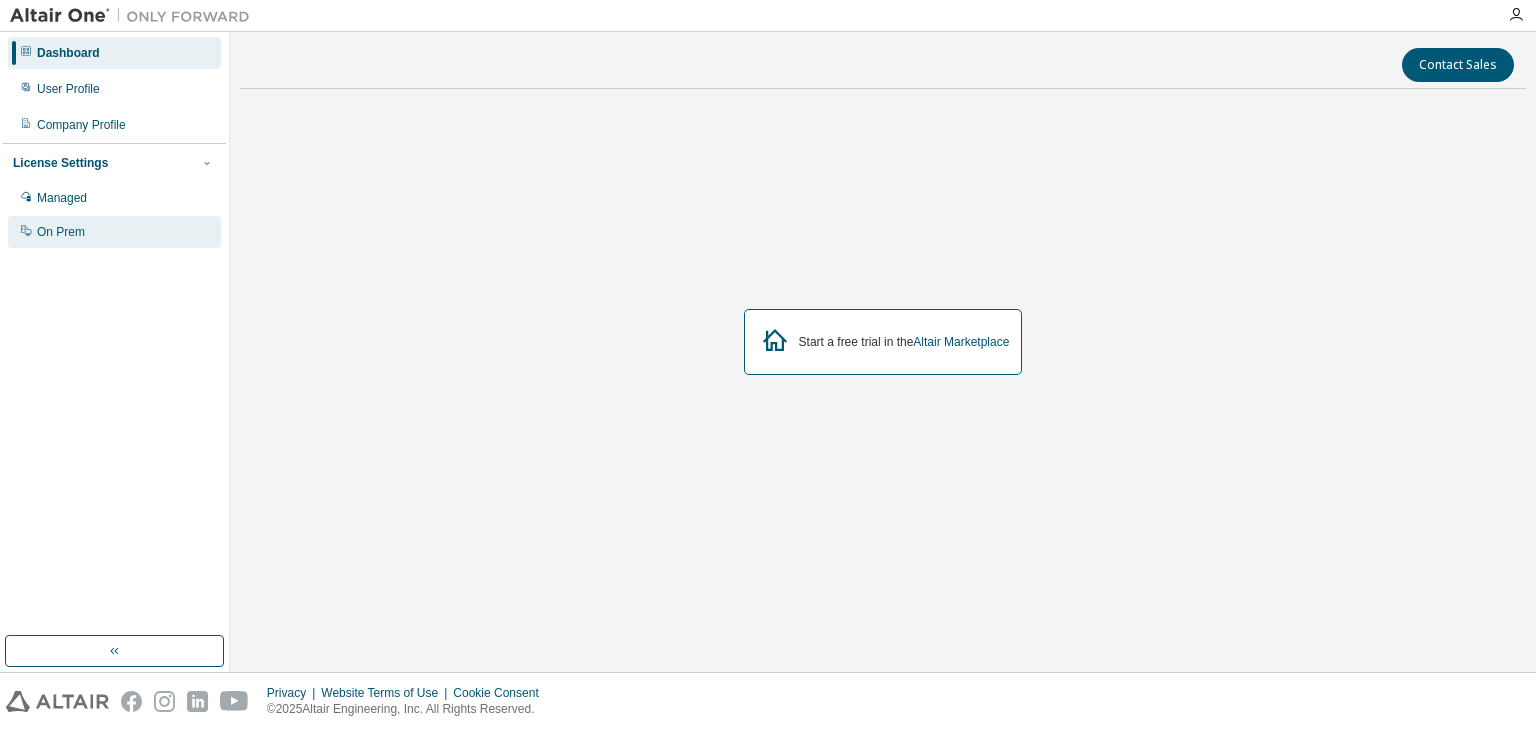 click on "On Prem" at bounding box center [114, 232] 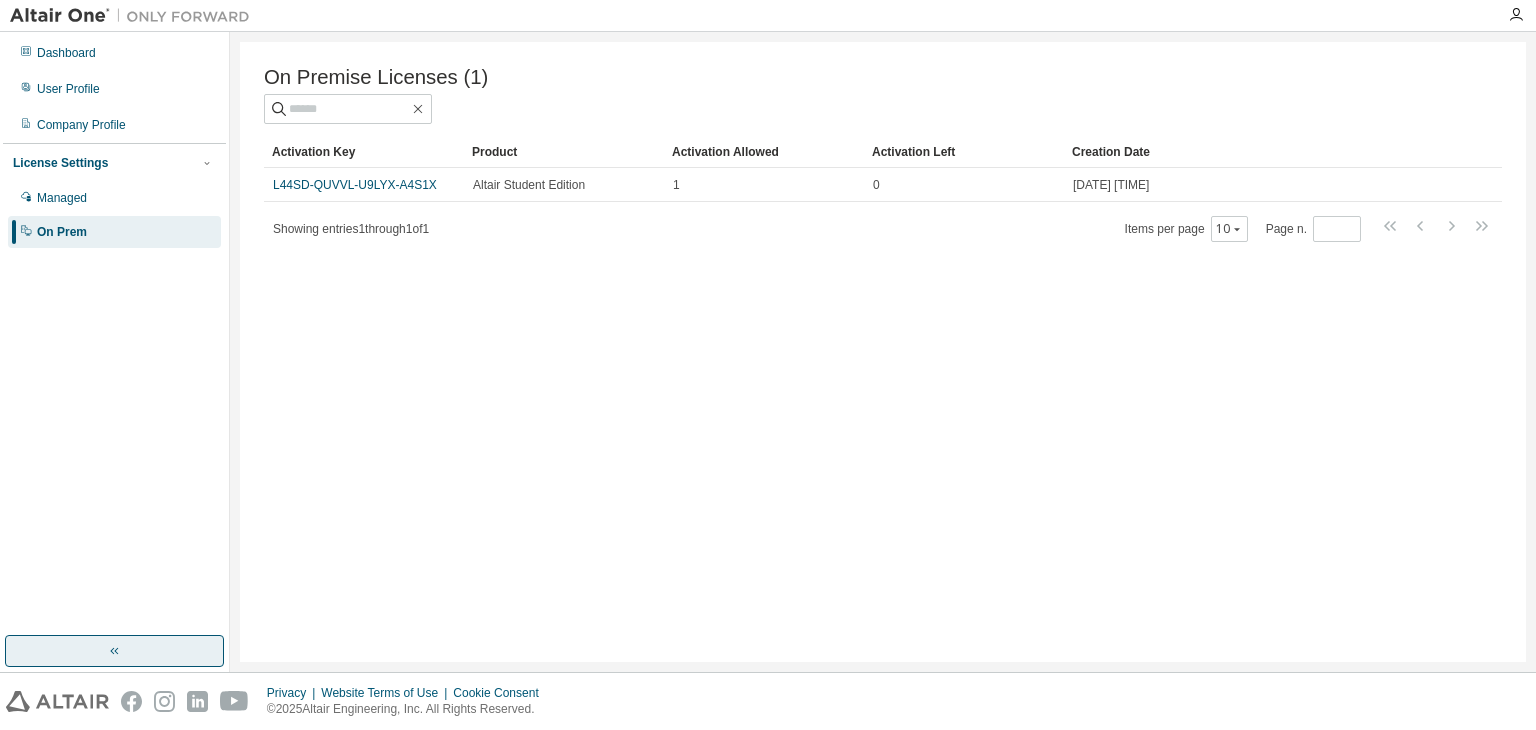 click at bounding box center (114, 651) 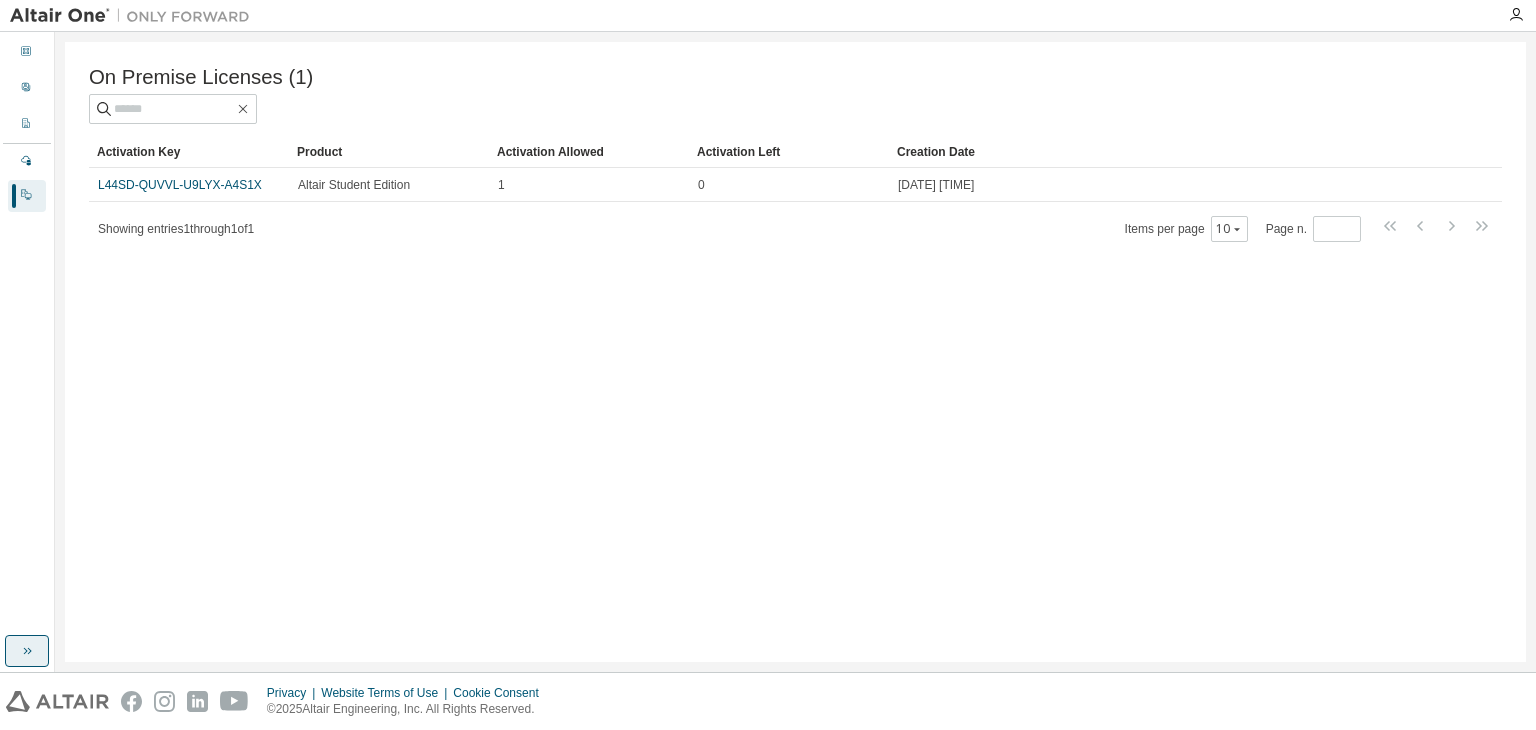click 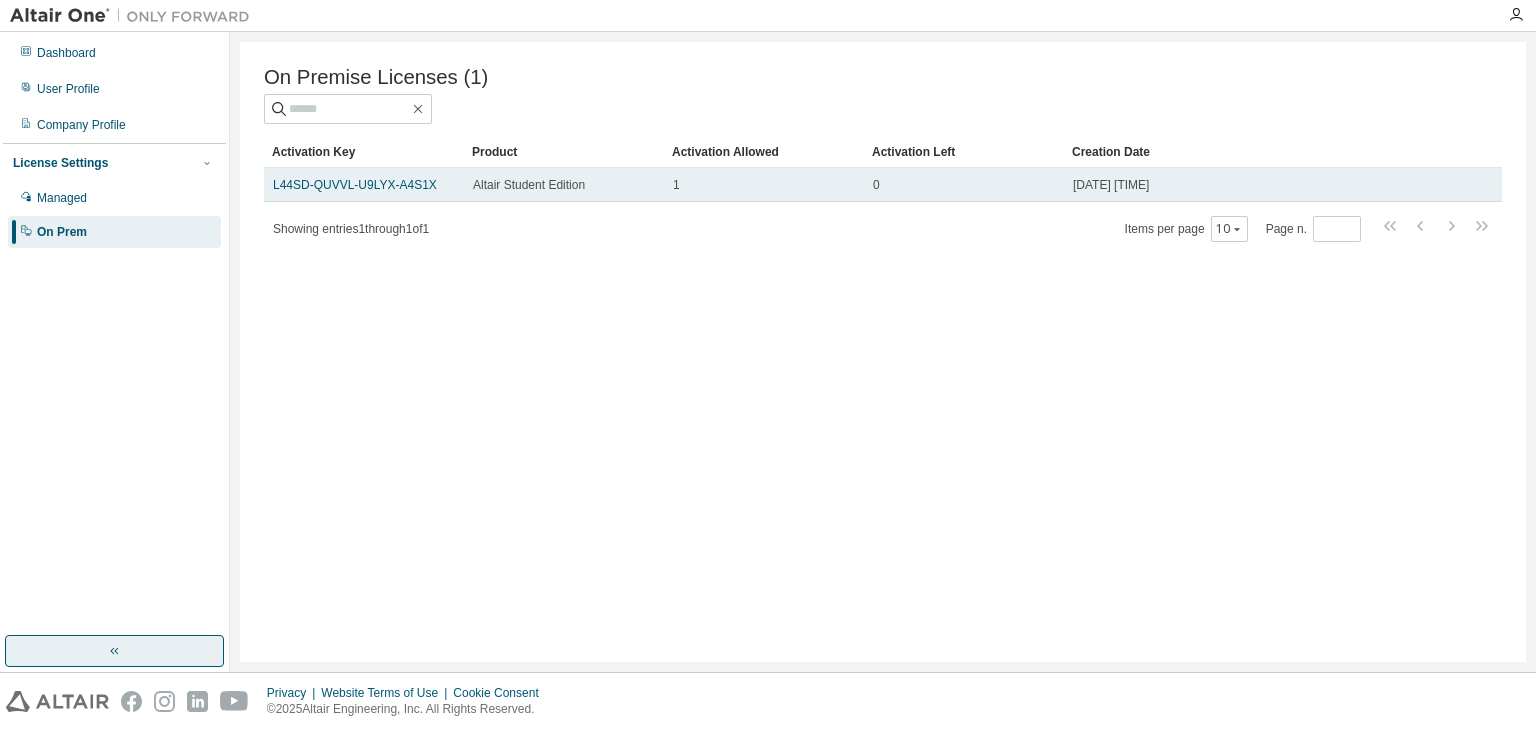 click on "L44SD-QUVVL-U9LYX-A4S1X" at bounding box center [364, 185] 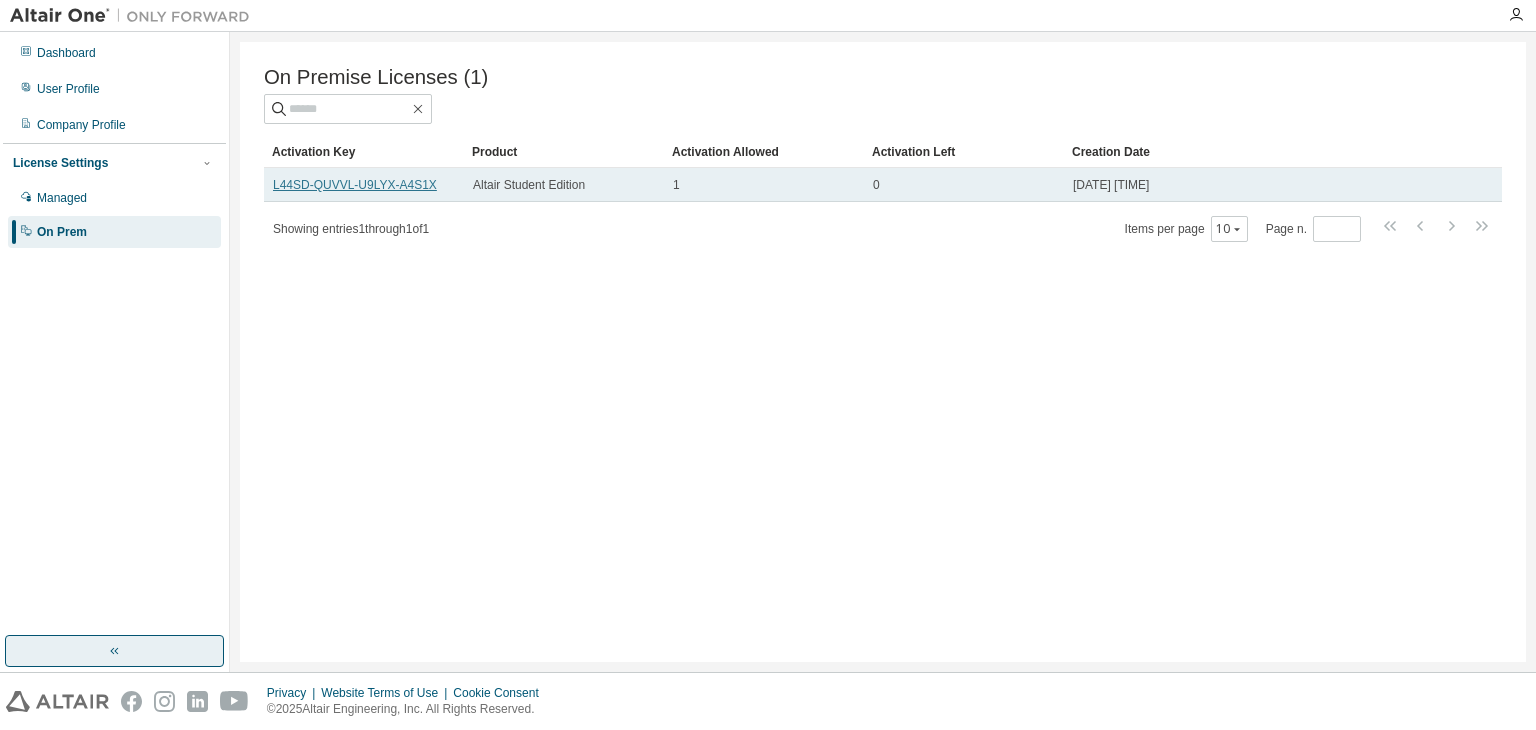 click on "L44SD-QUVVL-U9LYX-A4S1X" at bounding box center [355, 185] 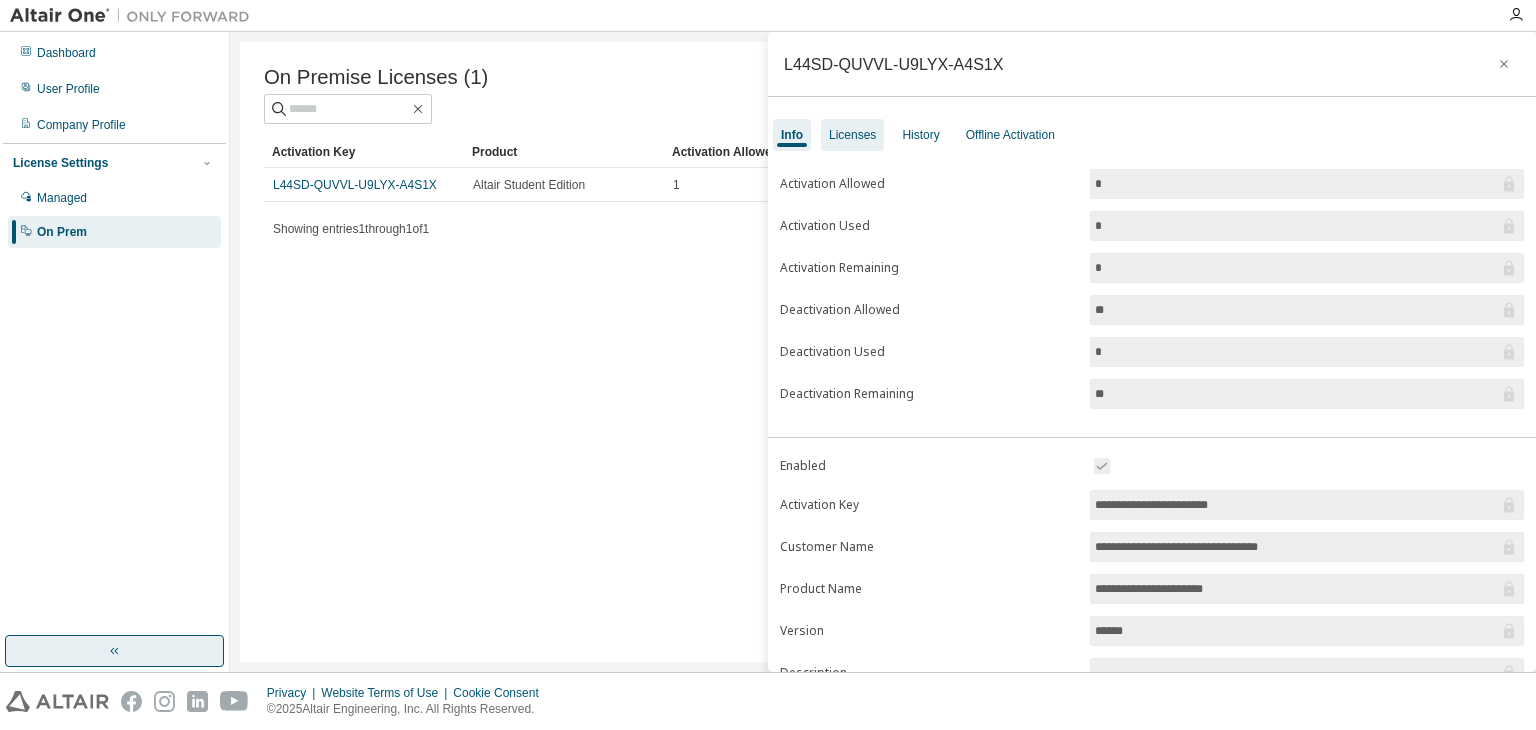 click on "Licenses" at bounding box center (852, 135) 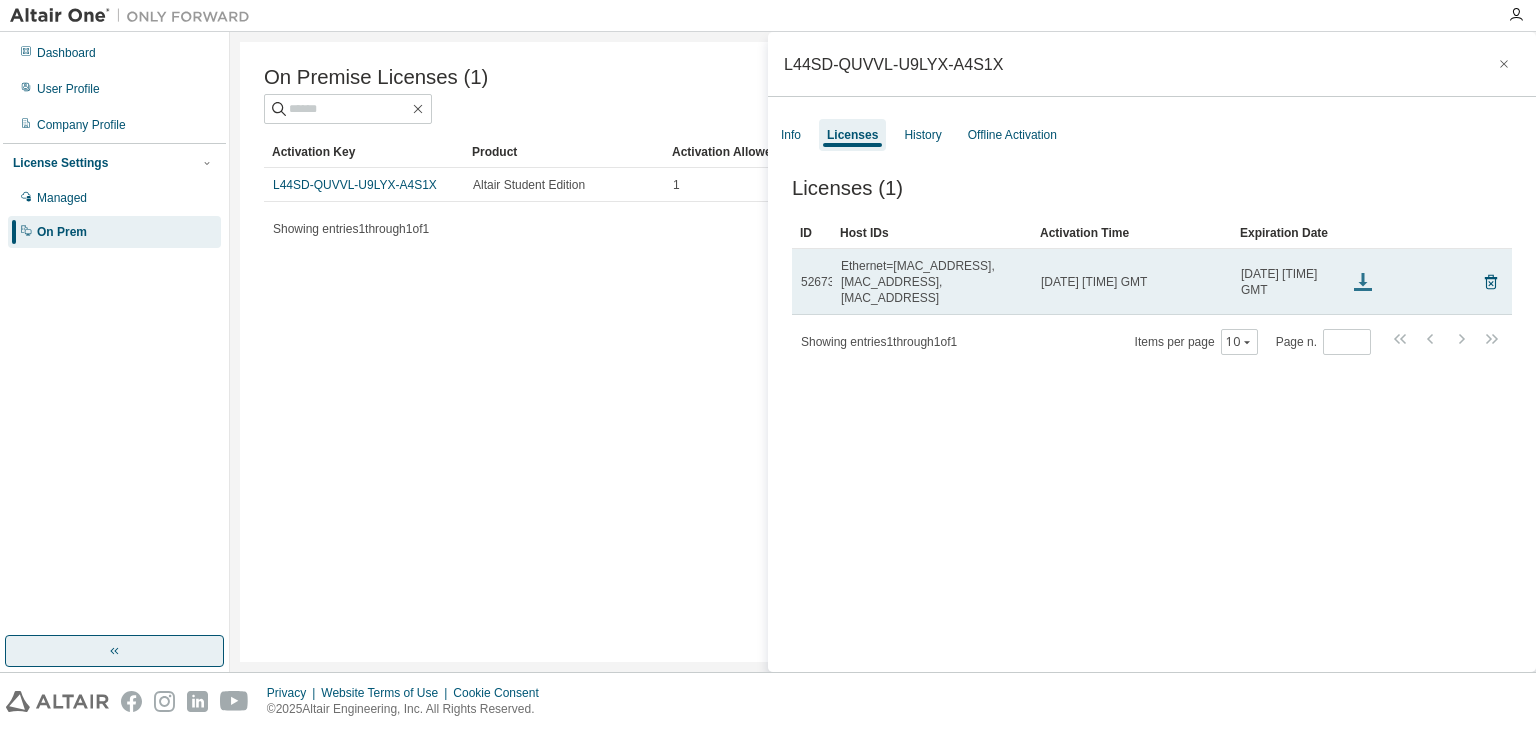 click 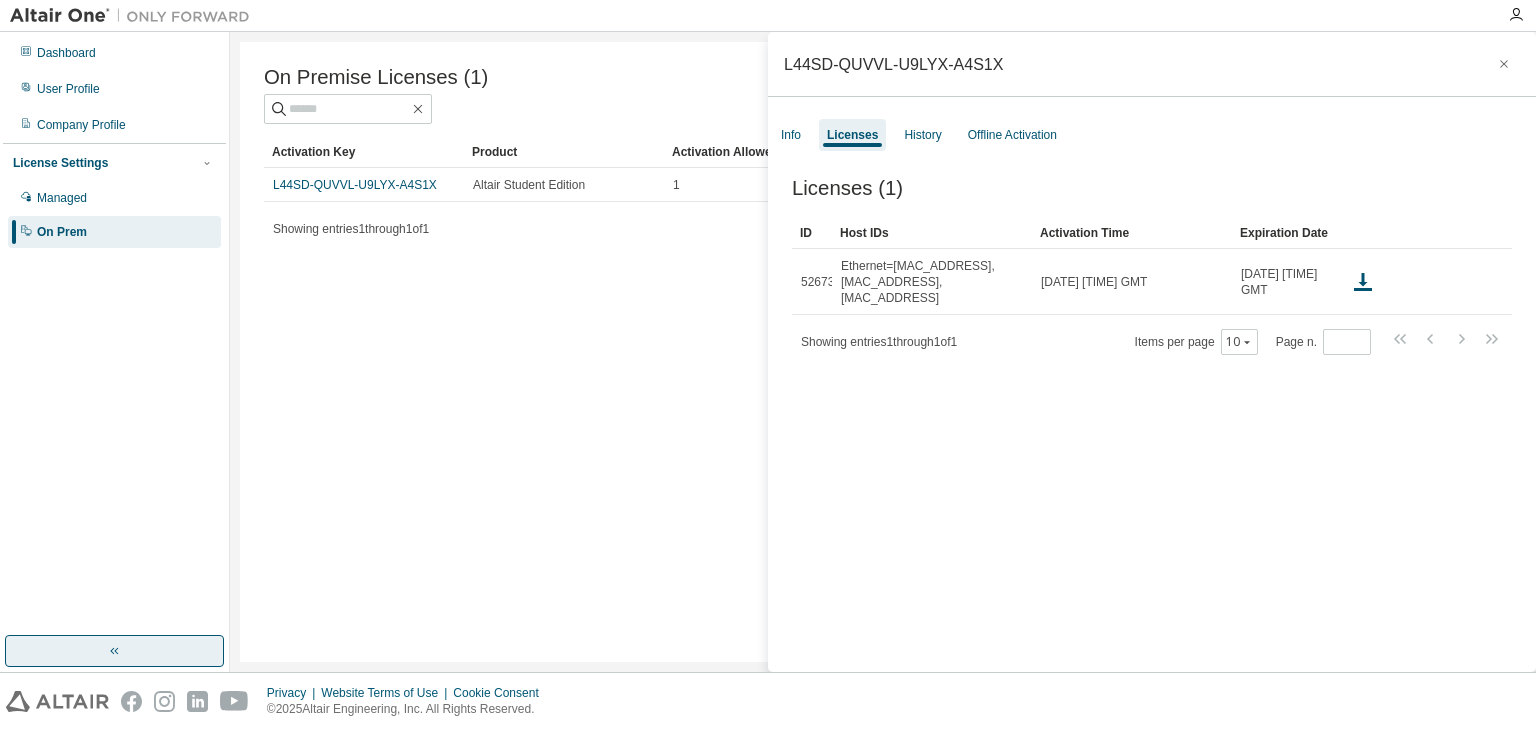 click on "Licenses (1) Clear Load Save Save As Field Operator Value Select filter Select operand Add criteria Search ID Host IDs Activation Time Expiration Date [MAC_ADDRESS], [MAC_ADDRESS], [MAC_ADDRESS] [DAY], [DD] [MON] [YYYY] [HH]:[MM]:[SS] [TIMEZONE] [DAY], [DD] [MON] [YYYY] [HH]:[MM]:[SS] [TIMEZONE] Showing entries  1  through  1  of  1 Items per page 10 Page n. *" at bounding box center (1152, 428) 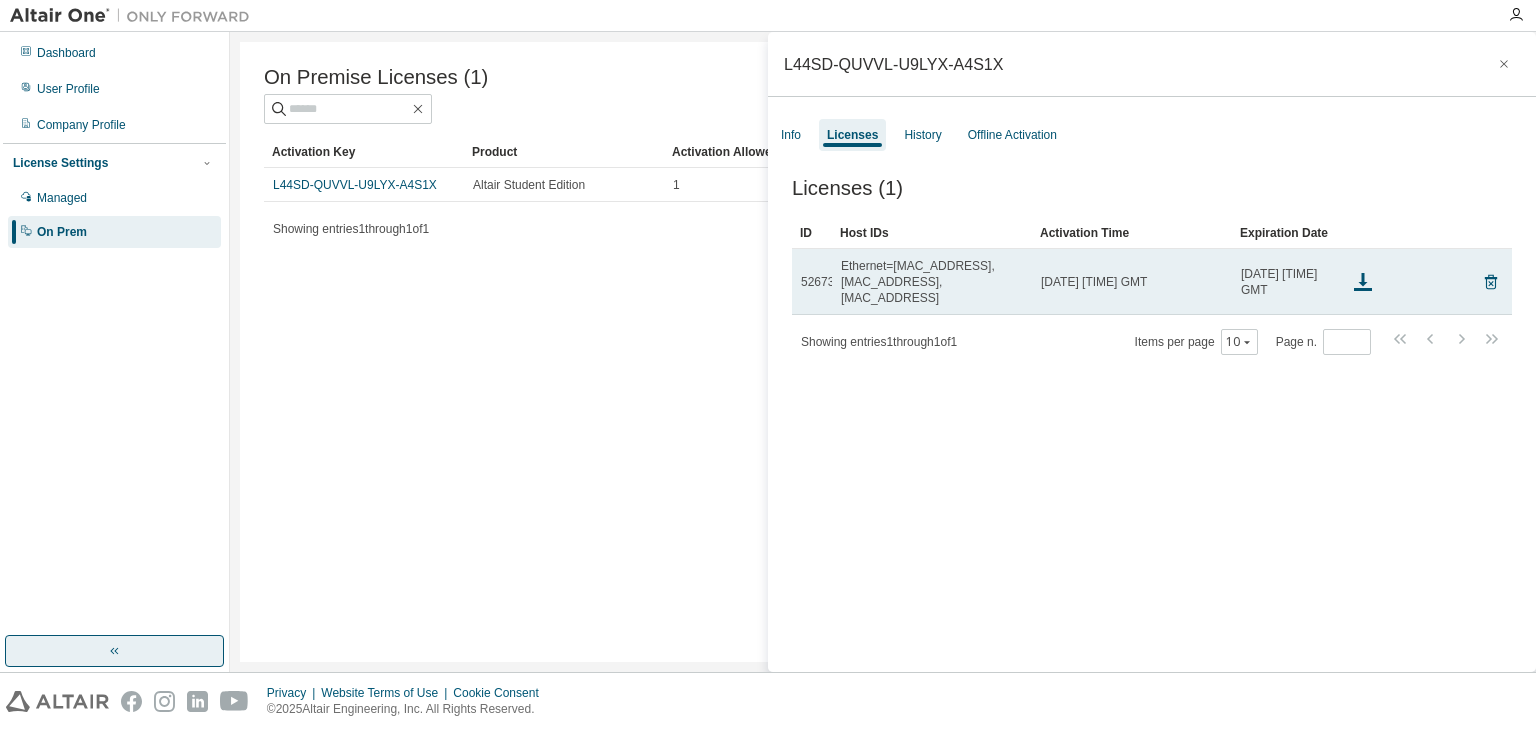 click on "Ethernet=[MAC_ADDRESS],Ethernet=[MAC_ADDRESS],Ethernet=[MAC_ADDRESS]" at bounding box center [932, 282] 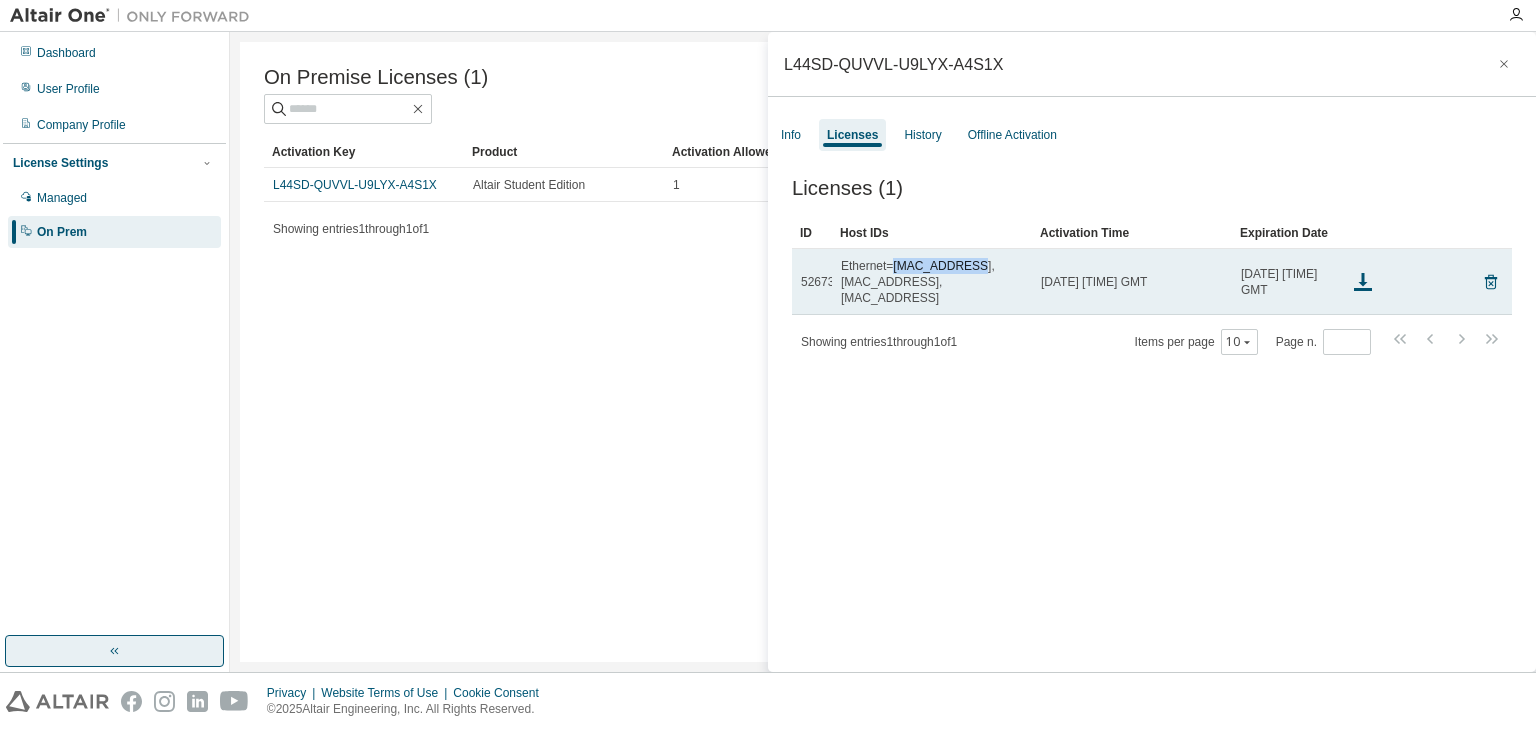click on "Ethernet=[MAC_ADDRESS],Ethernet=[MAC_ADDRESS],Ethernet=[MAC_ADDRESS]" at bounding box center [932, 282] 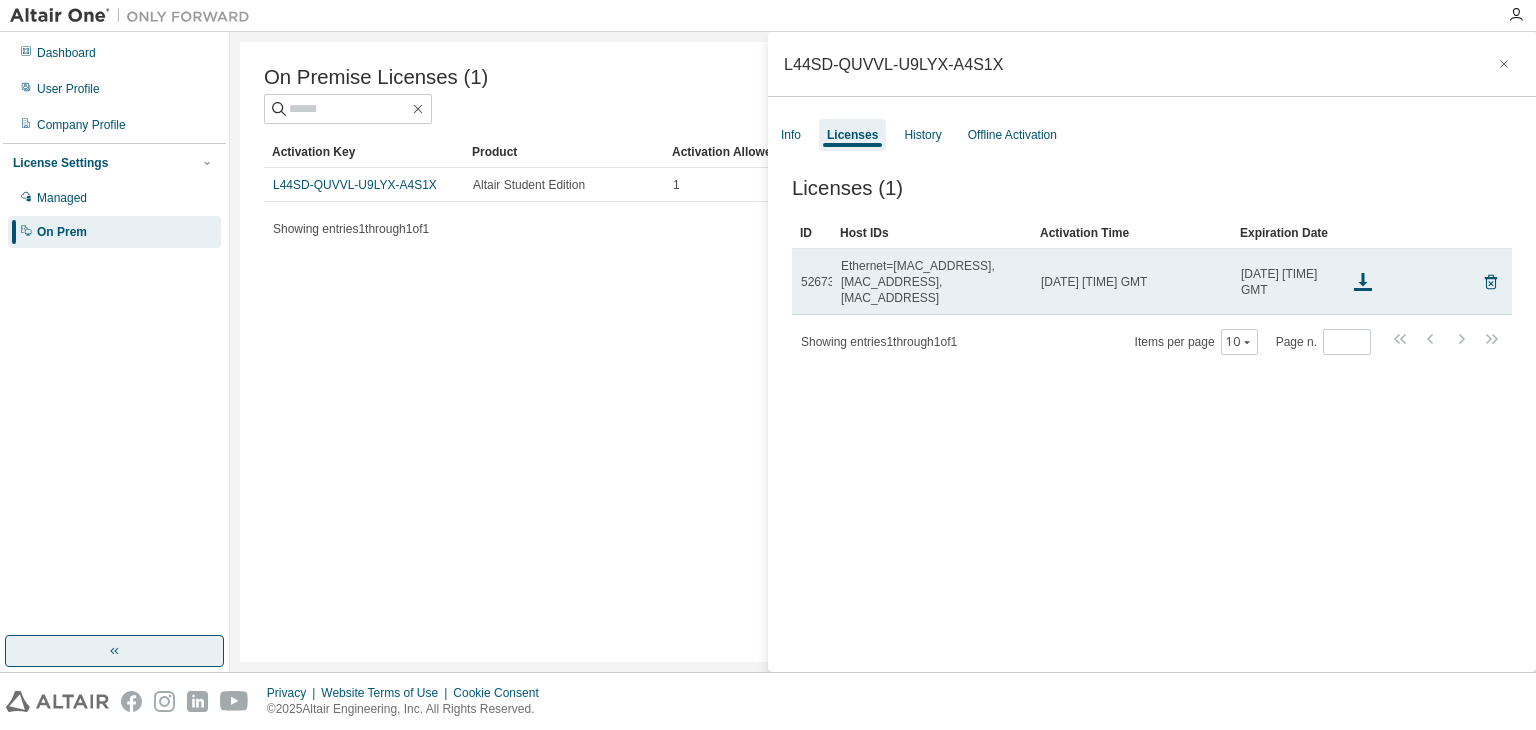 click on "Ethernet=[MAC_ADDRESS],Ethernet=[MAC_ADDRESS],Ethernet=[MAC_ADDRESS]" at bounding box center [932, 282] 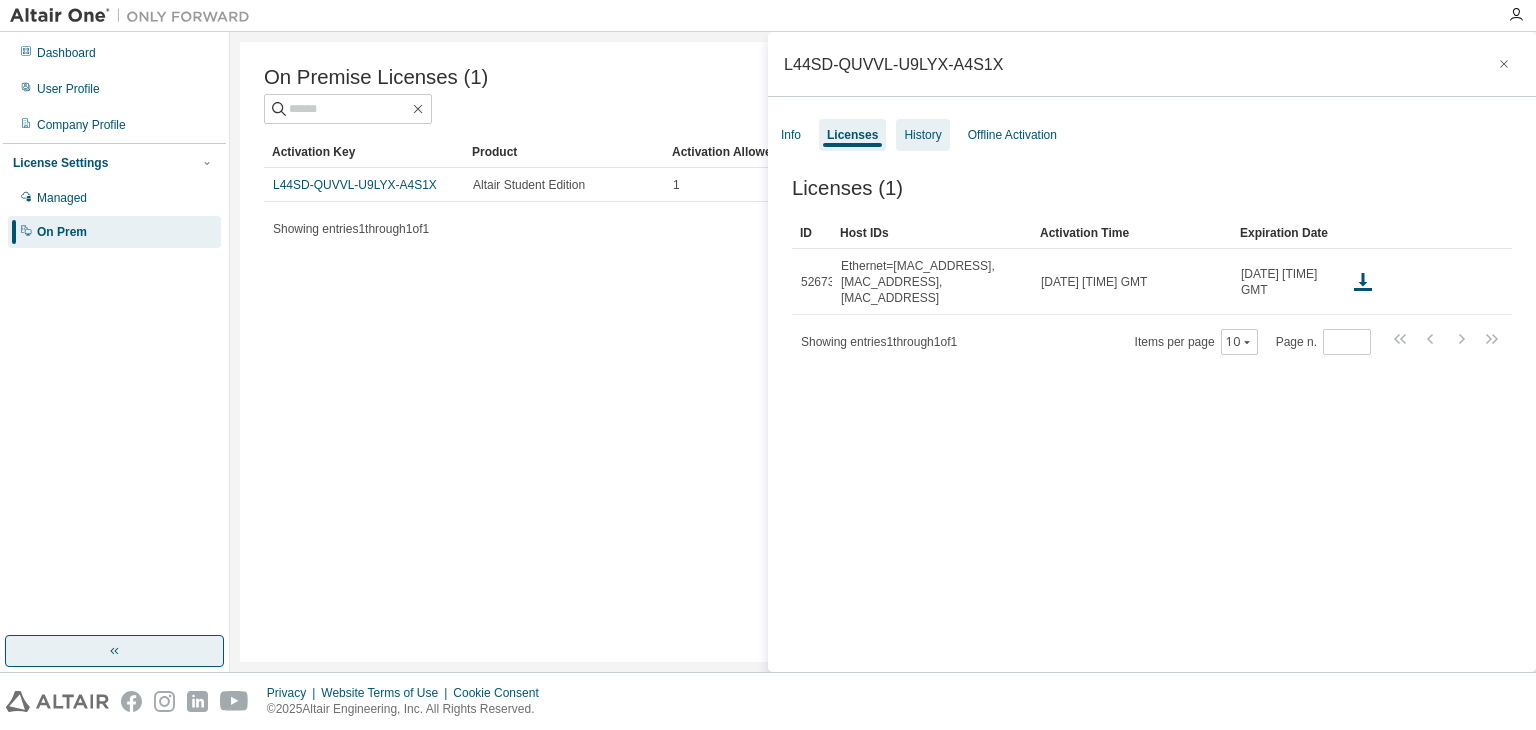 click on "History" at bounding box center [922, 135] 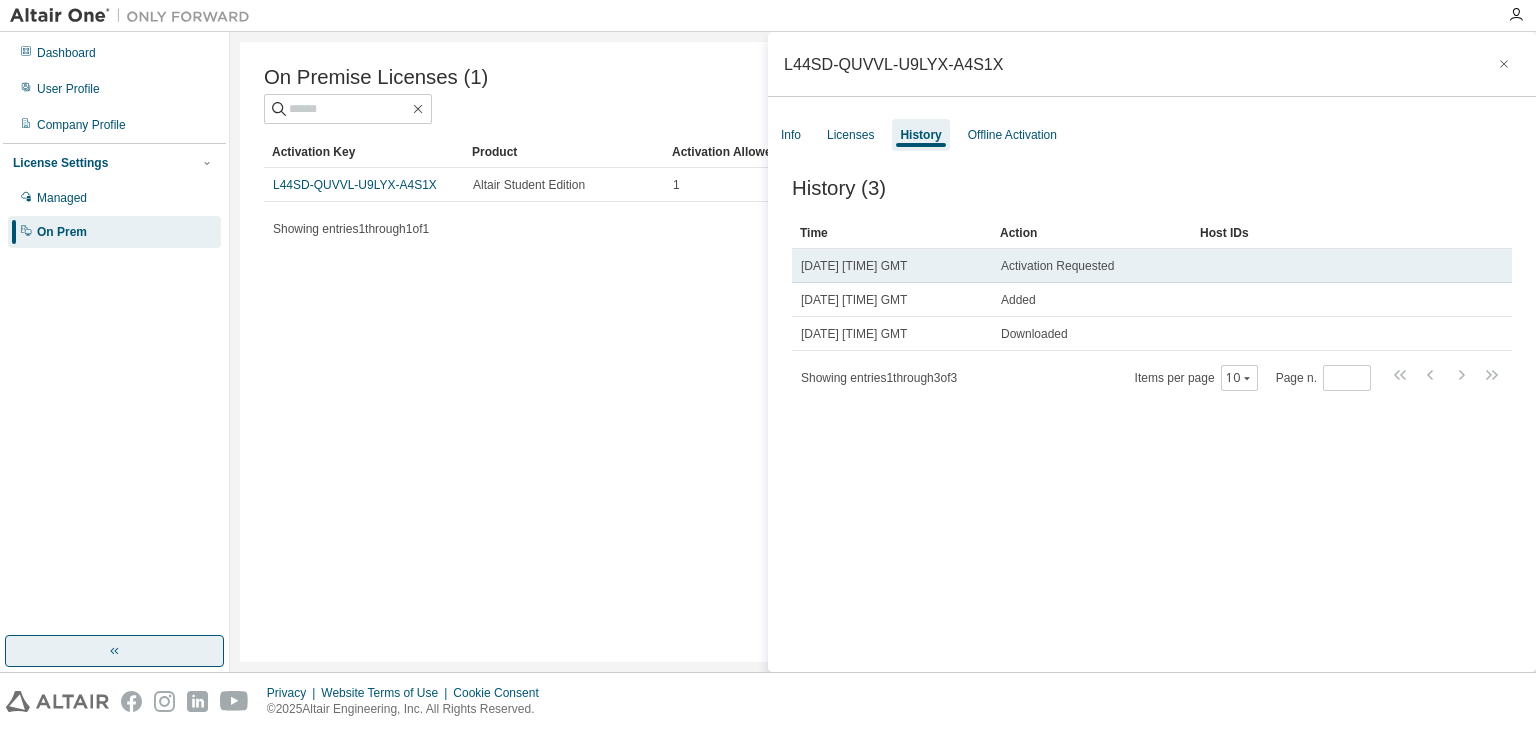 click on "Activation Requested" at bounding box center [1057, 266] 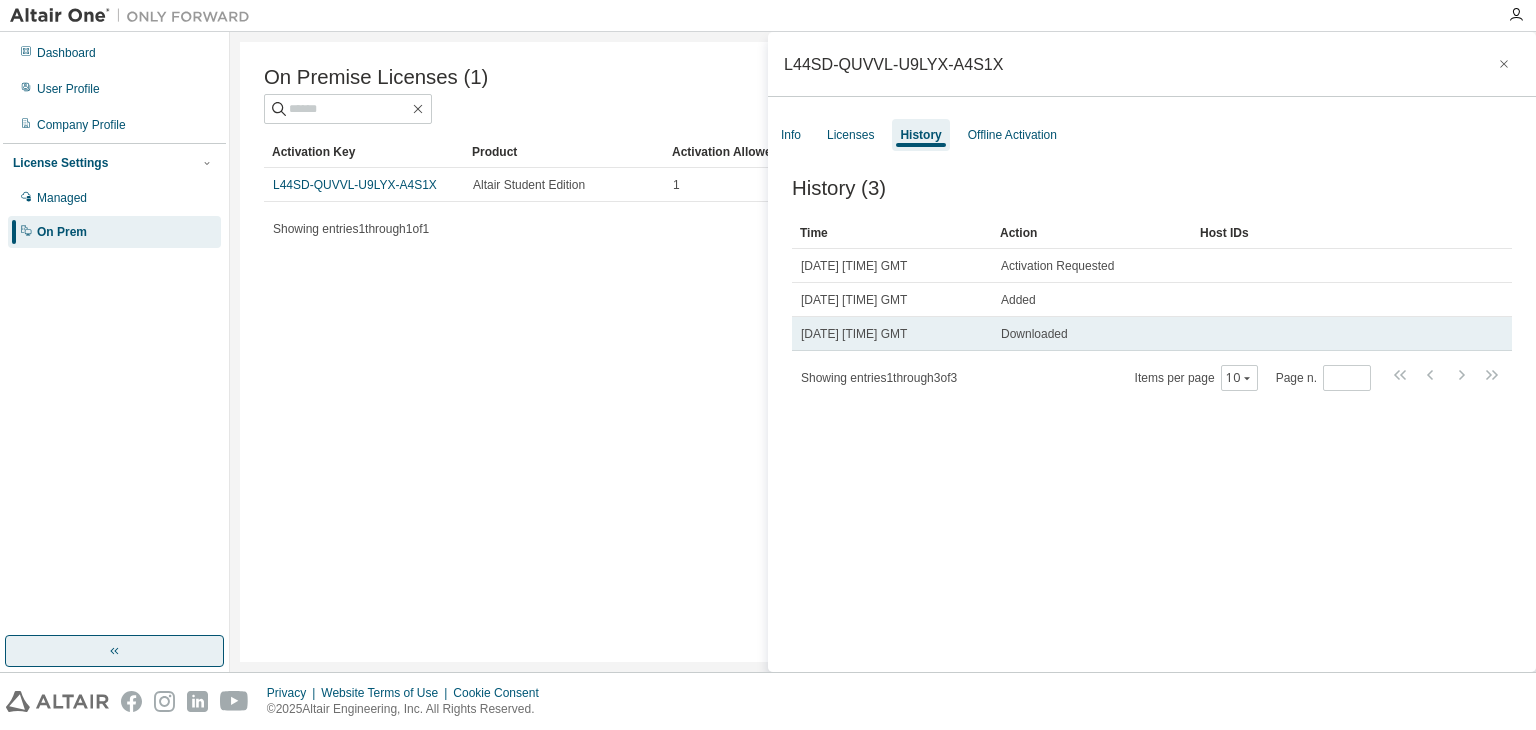 drag, startPoint x: 1083, startPoint y: 484, endPoint x: 1034, endPoint y: 337, distance: 154.9516 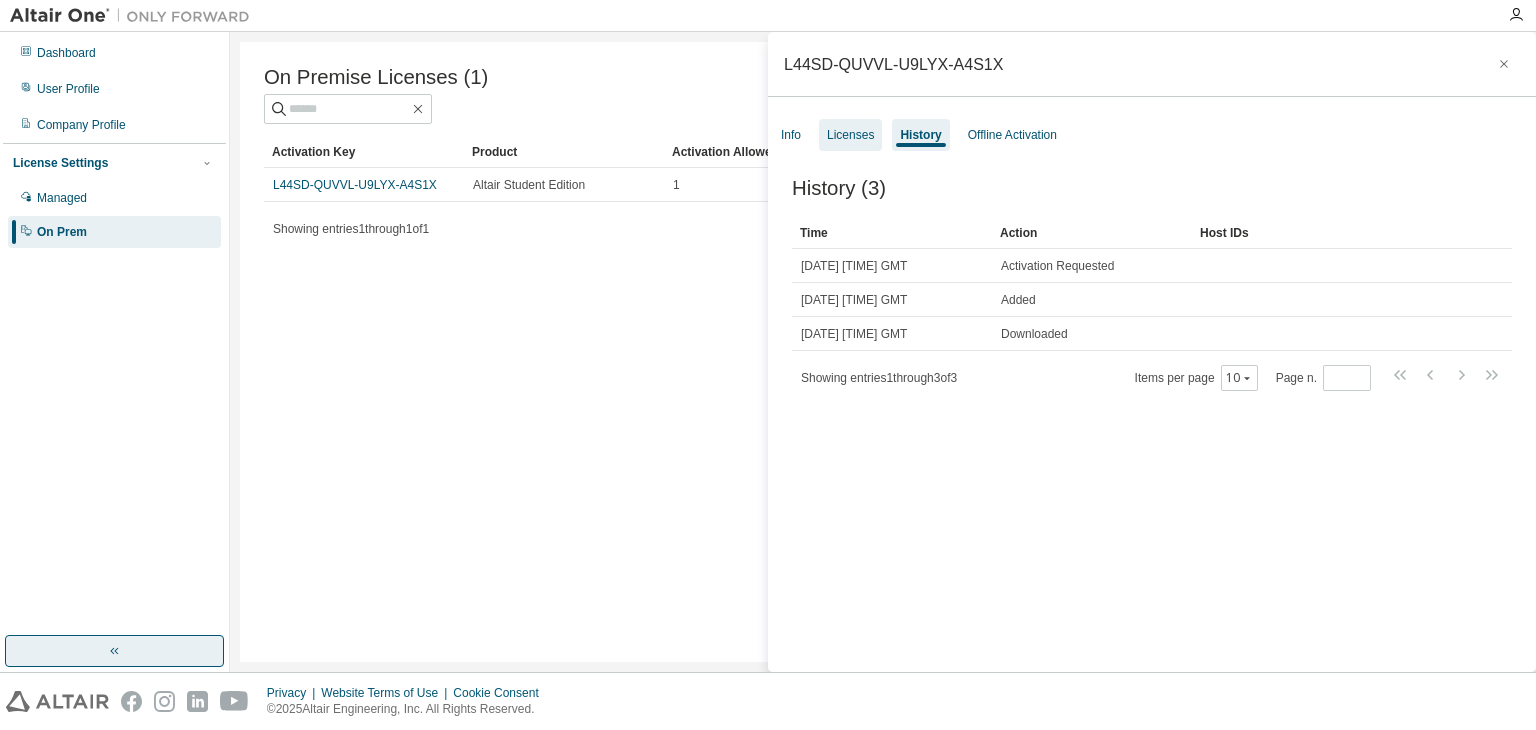 click on "Licenses" at bounding box center (850, 135) 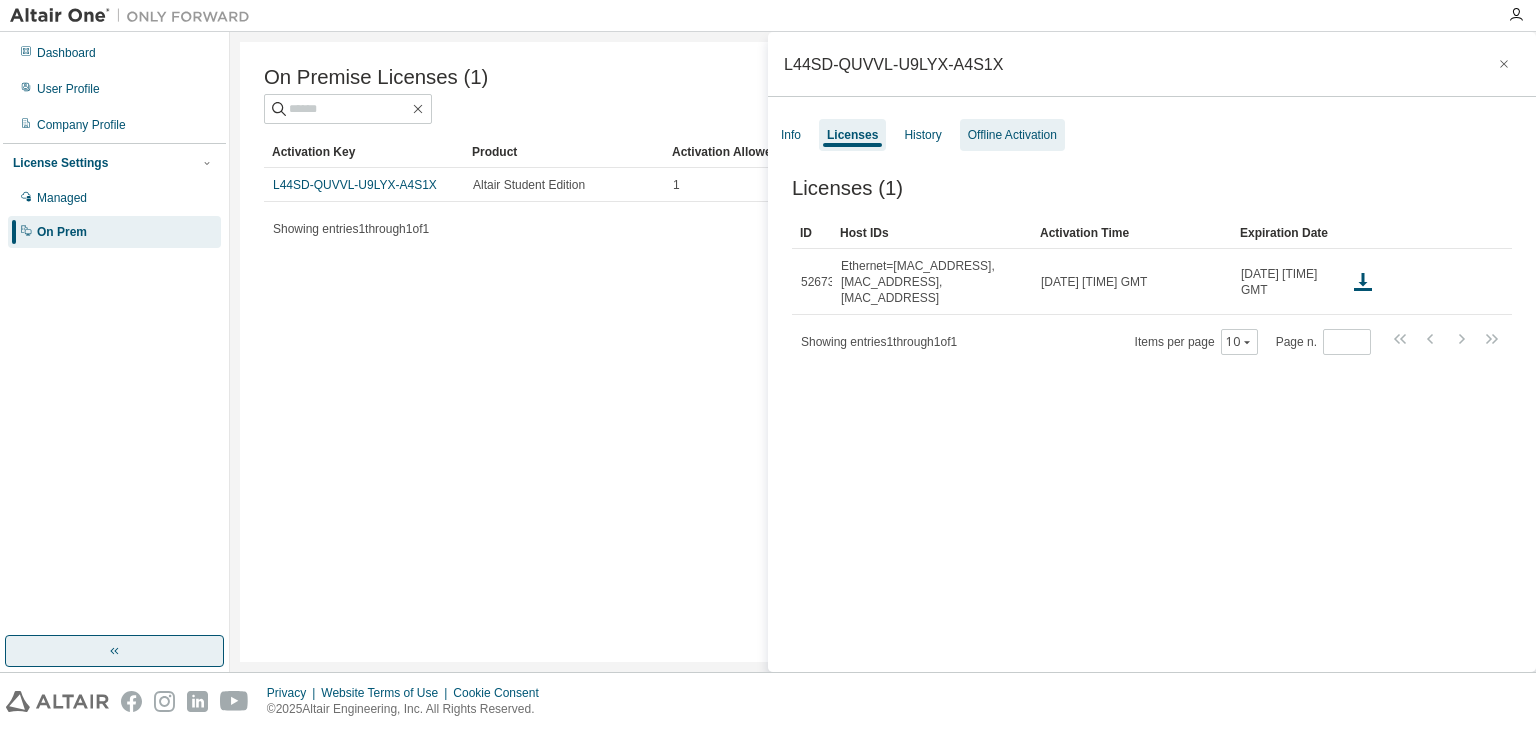 click on "Offline Activation" at bounding box center [1012, 135] 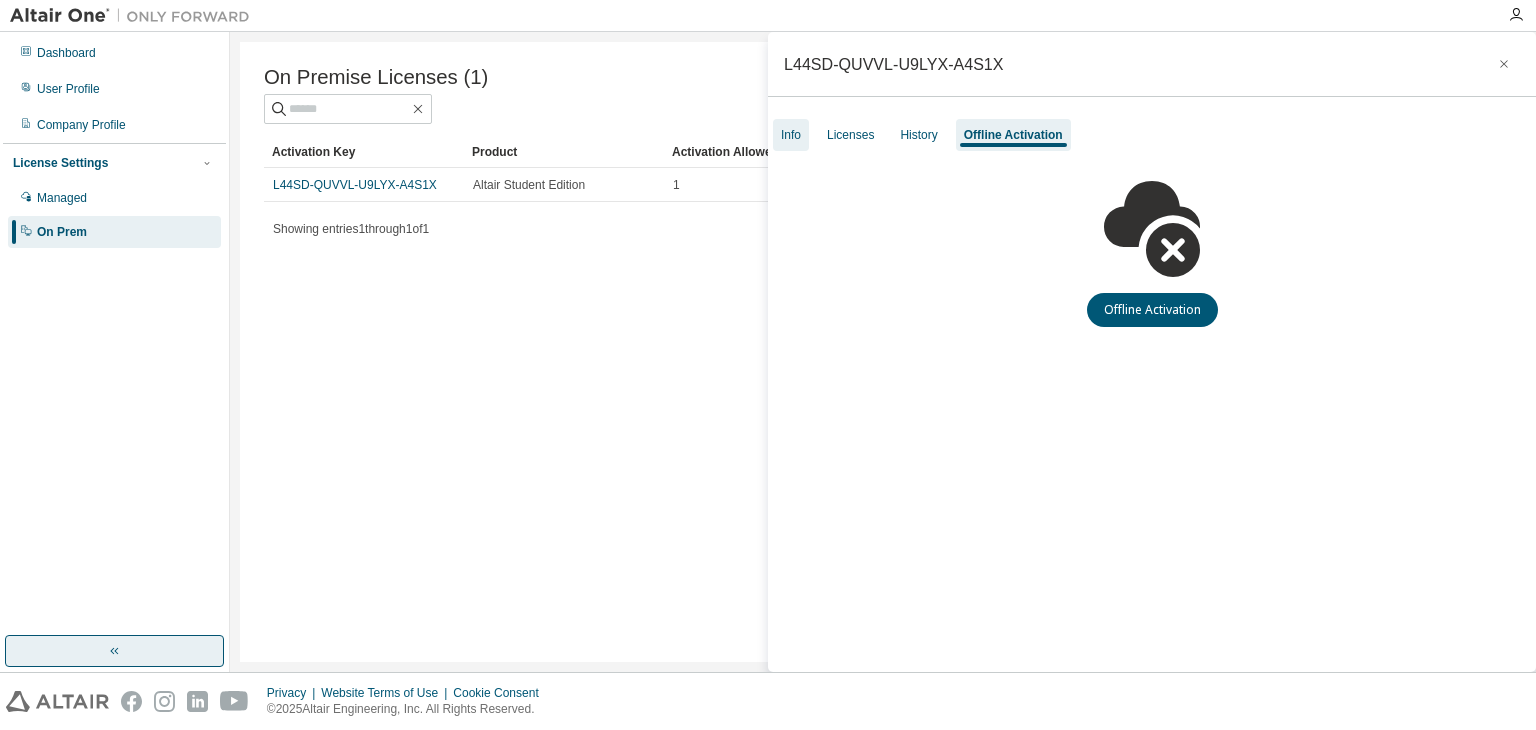 click on "Info" at bounding box center [791, 135] 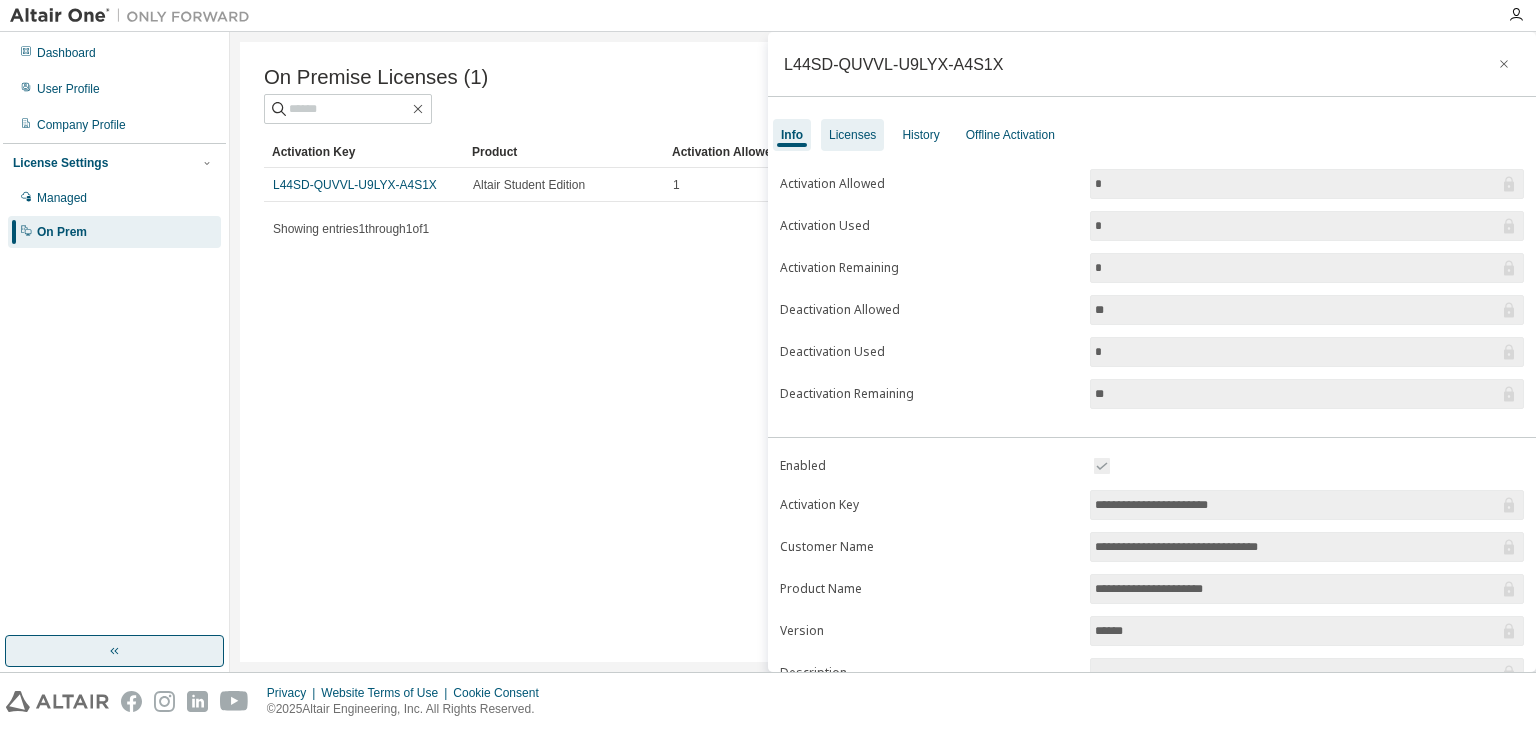 click on "Licenses" at bounding box center (852, 135) 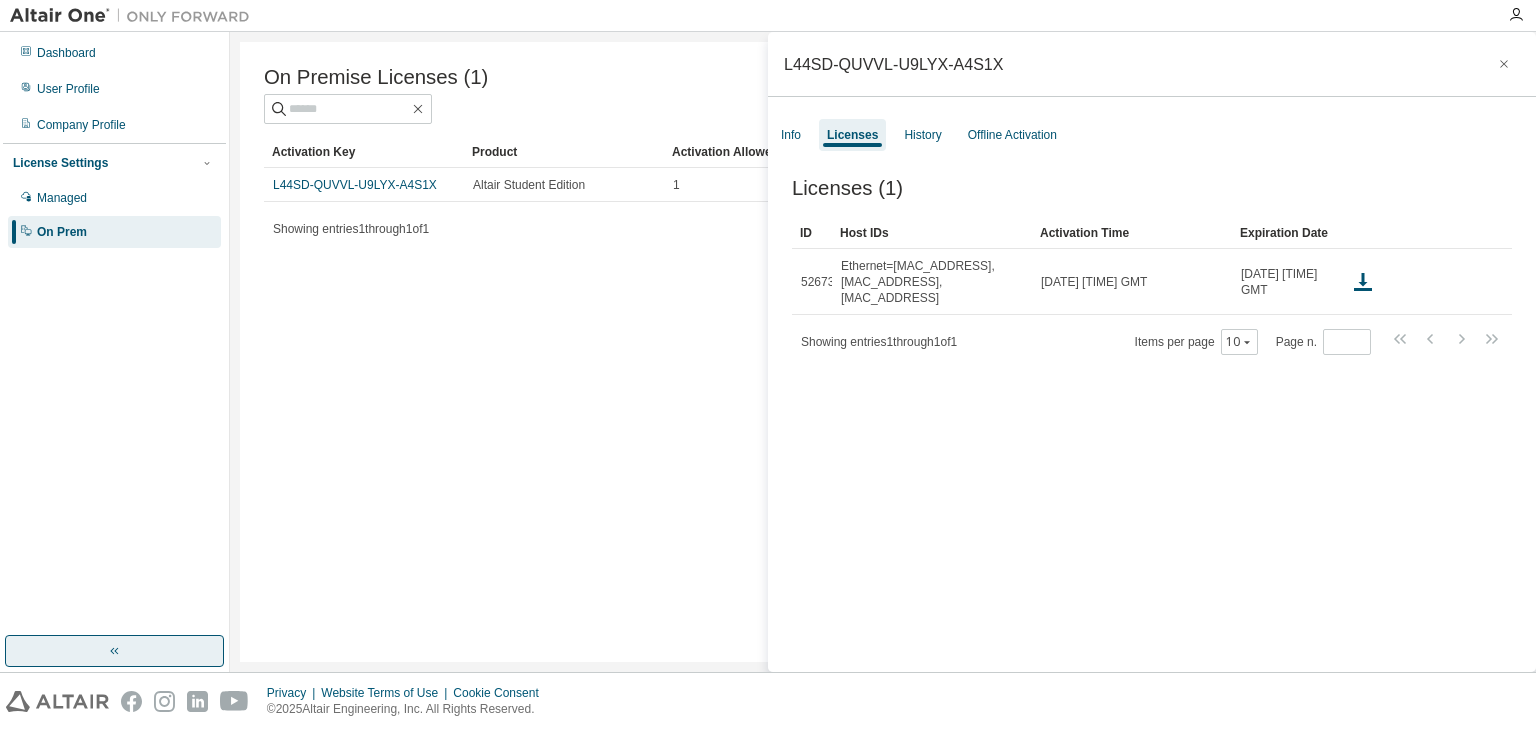 click on "Licenses (1) Clear Load Save Save As Field Operator Value Select filter Select operand Add criteria Search ID Host IDs Activation Time Expiration Date [MAC_ADDRESS], [MAC_ADDRESS], [MAC_ADDRESS] [DAY], [DD] [MON] [YYYY] [HH]:[MM]:[SS] [TIMEZONE] [DAY], [DD] [MON] [YYYY] [HH]:[MM]:[SS] [TIMEZONE] Showing entries  1  through  1  of  1 Items per page 10 Page n. *" at bounding box center (1152, 428) 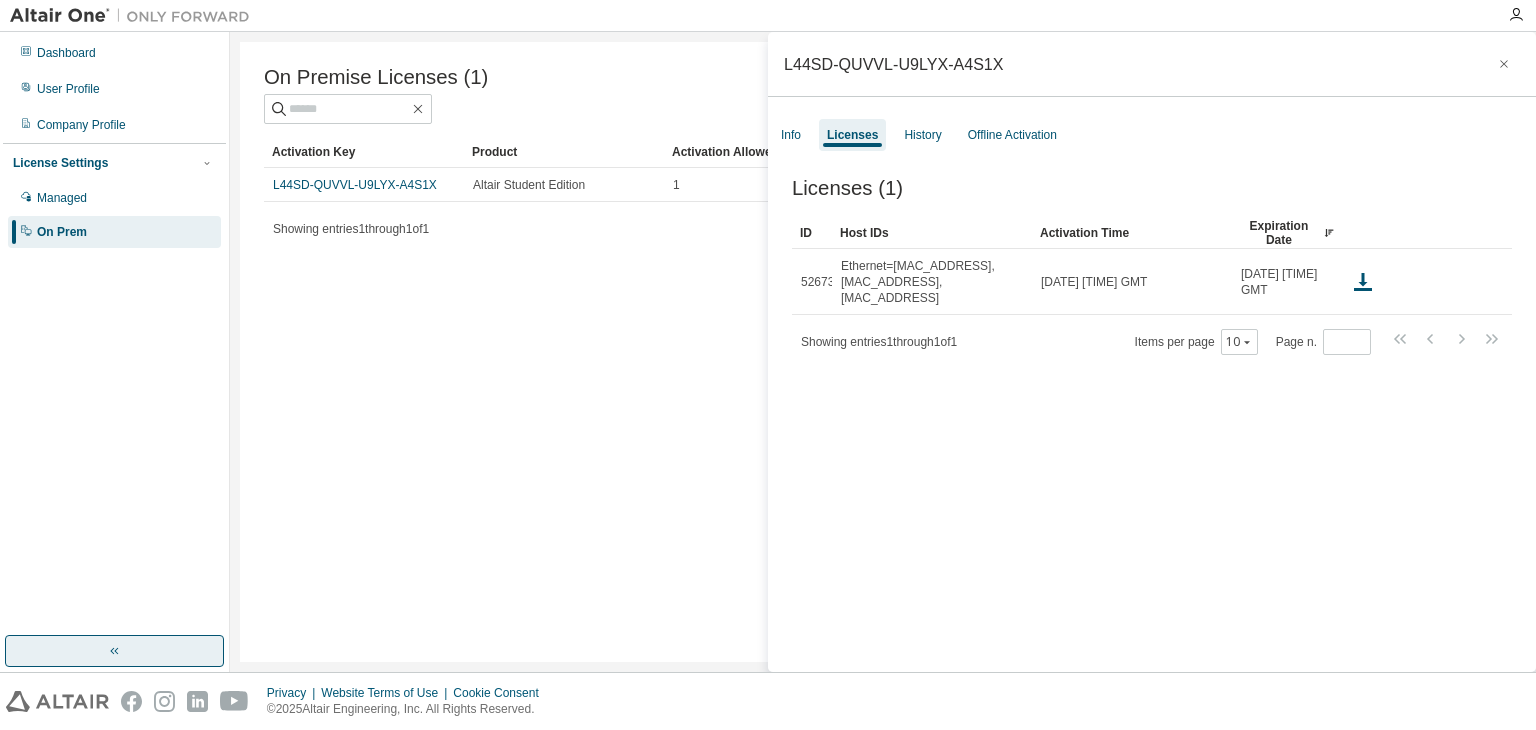 click on "Activation Time" at bounding box center (1132, 233) 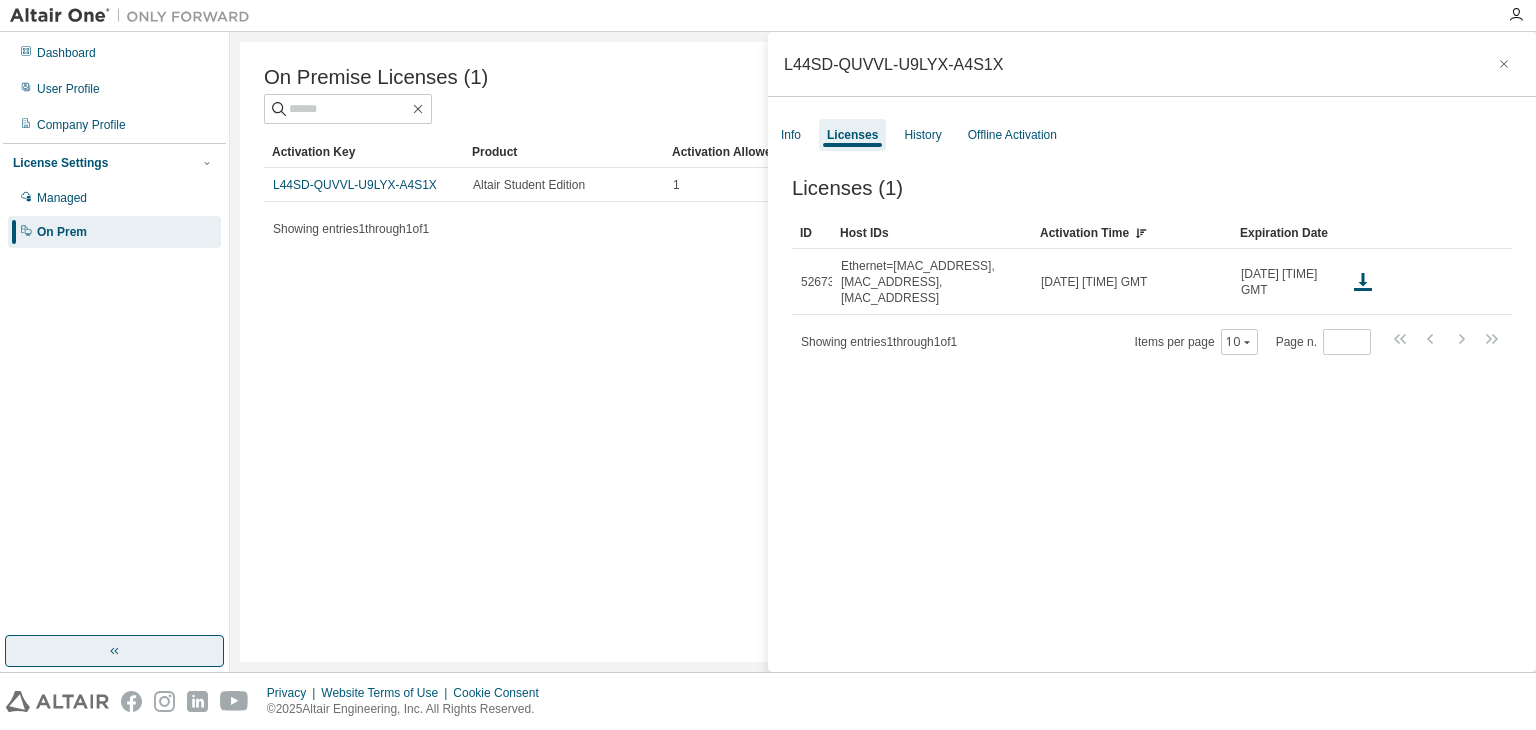 click on "On Premise Licenses (1) Clear Load Save Save As Field Operator Value Select filter Select operand Add criteria Search Activation Key Product Activation Allowed Activation Left Creation Date [ACTIVATION_KEY] [PRODUCT_NAME] 1 0 [YYYY]-[MM]-[DD] [HH]:[MM]:[SS] Showing entries  1  through  1  of  1 Items per page 10 Page n. *" at bounding box center [883, 352] 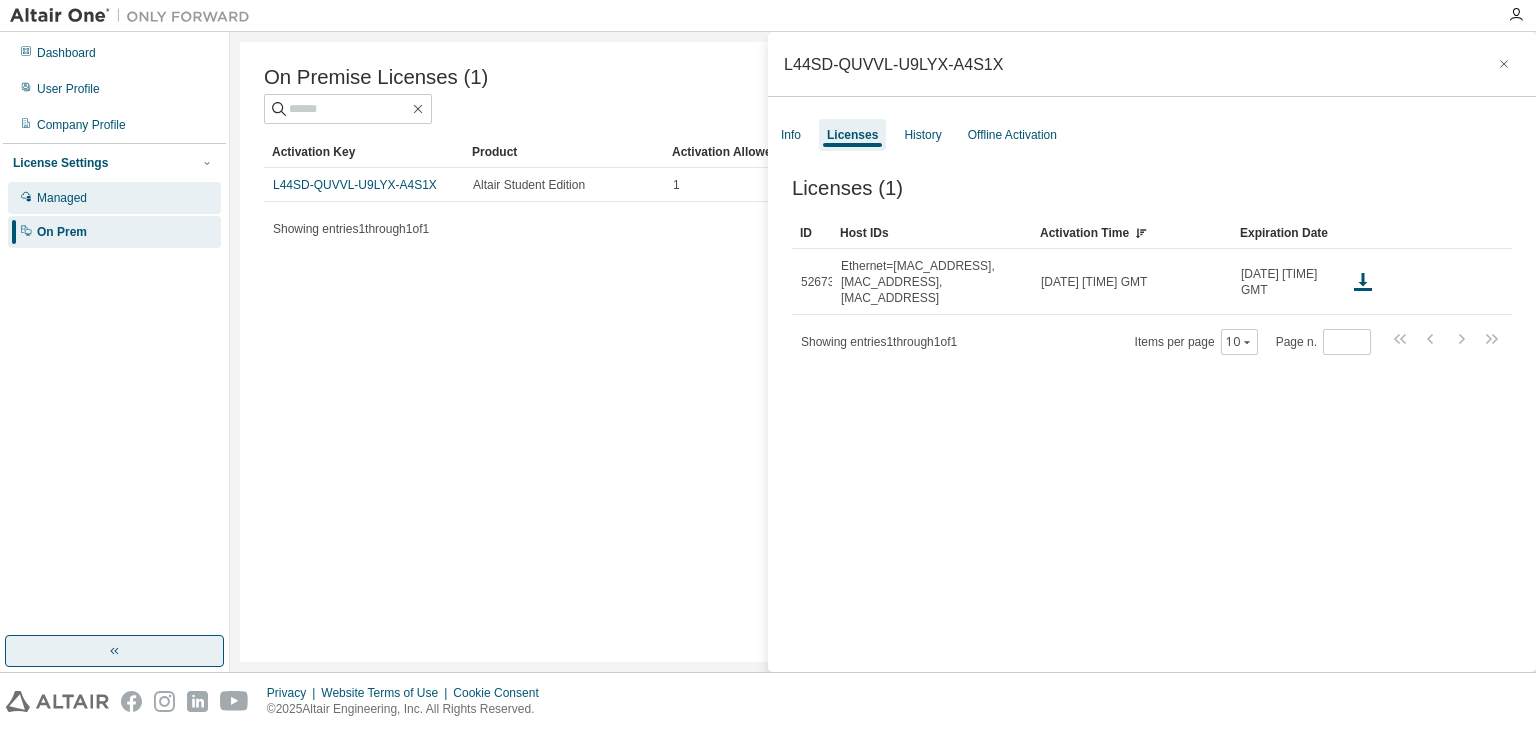 click on "Managed" at bounding box center [62, 198] 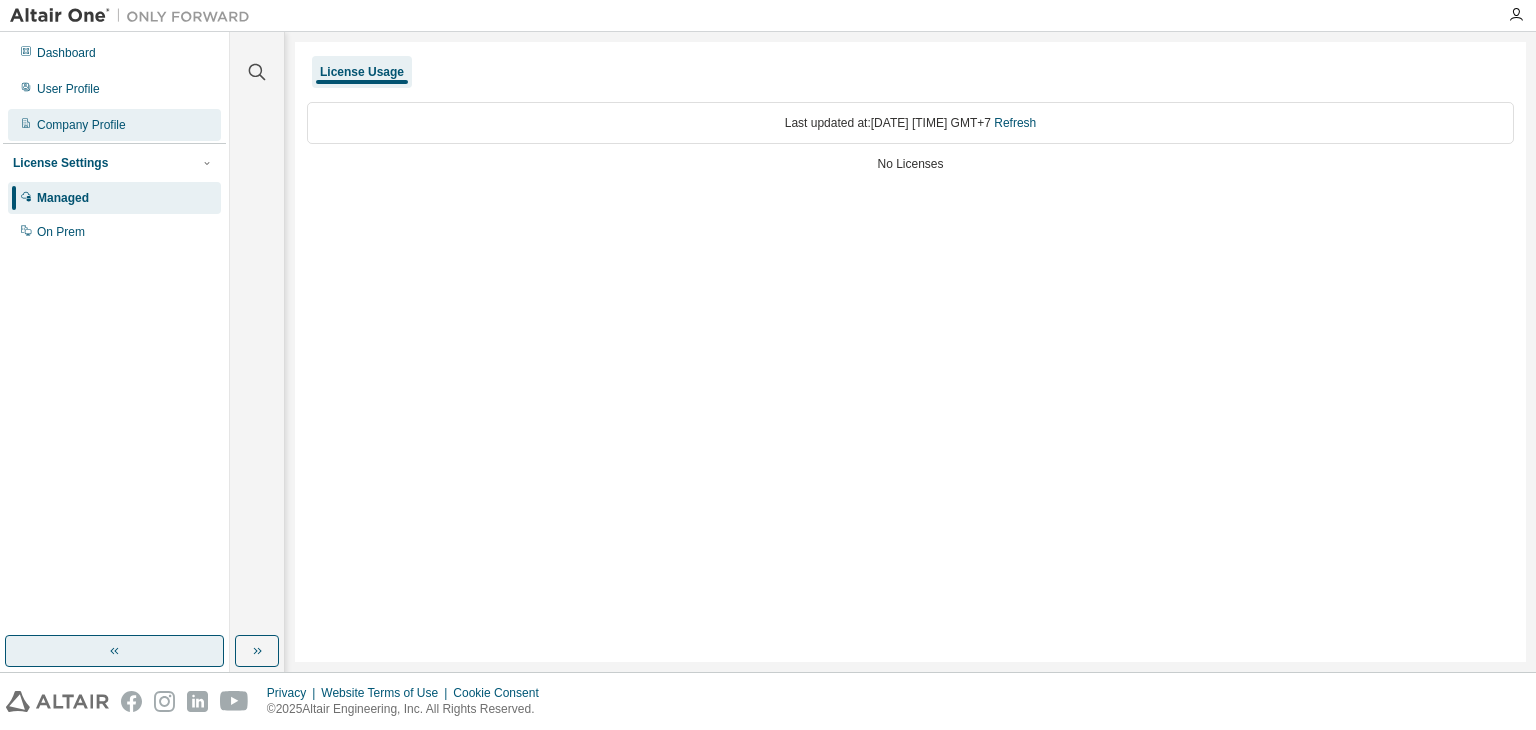 click on "Company Profile" at bounding box center [81, 125] 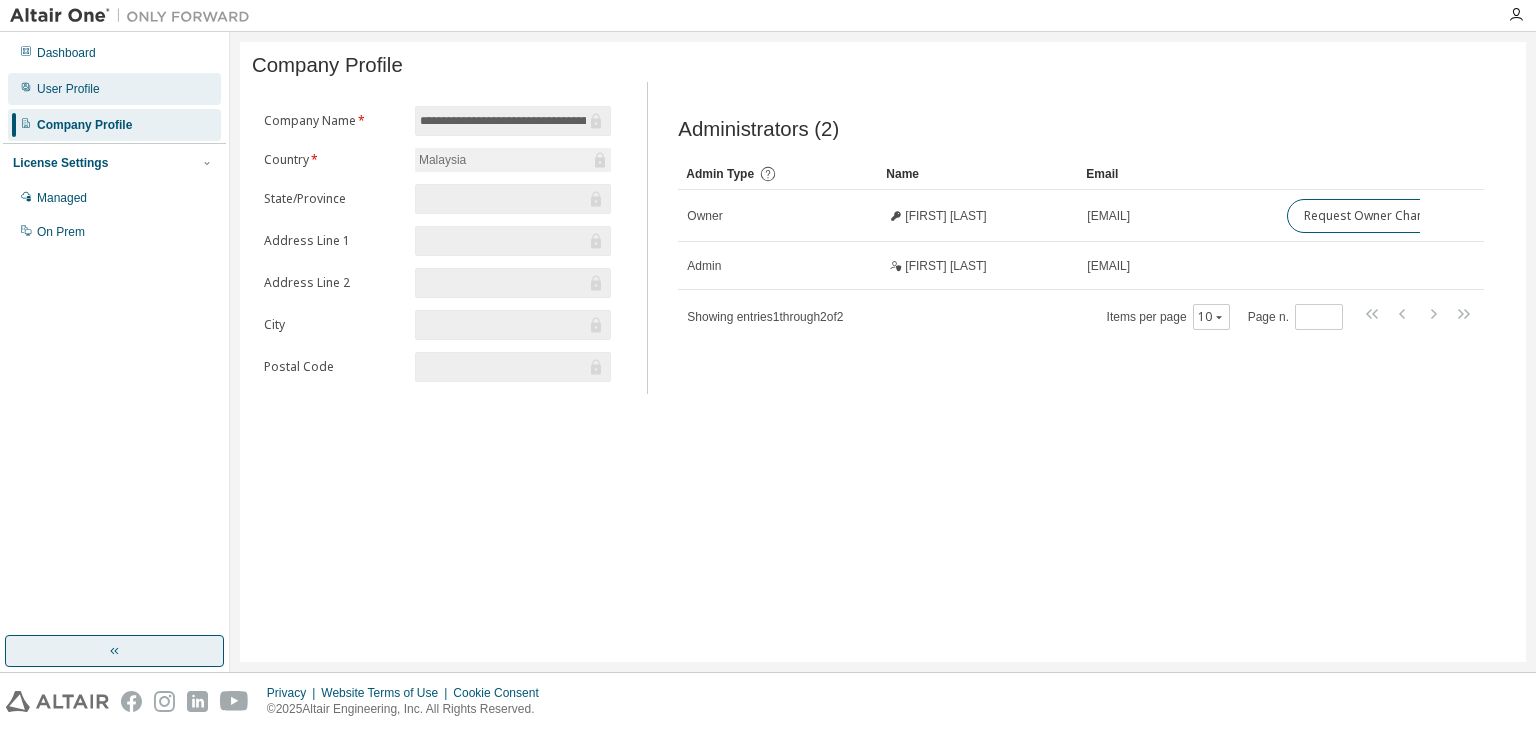 click on "User Profile" at bounding box center [68, 89] 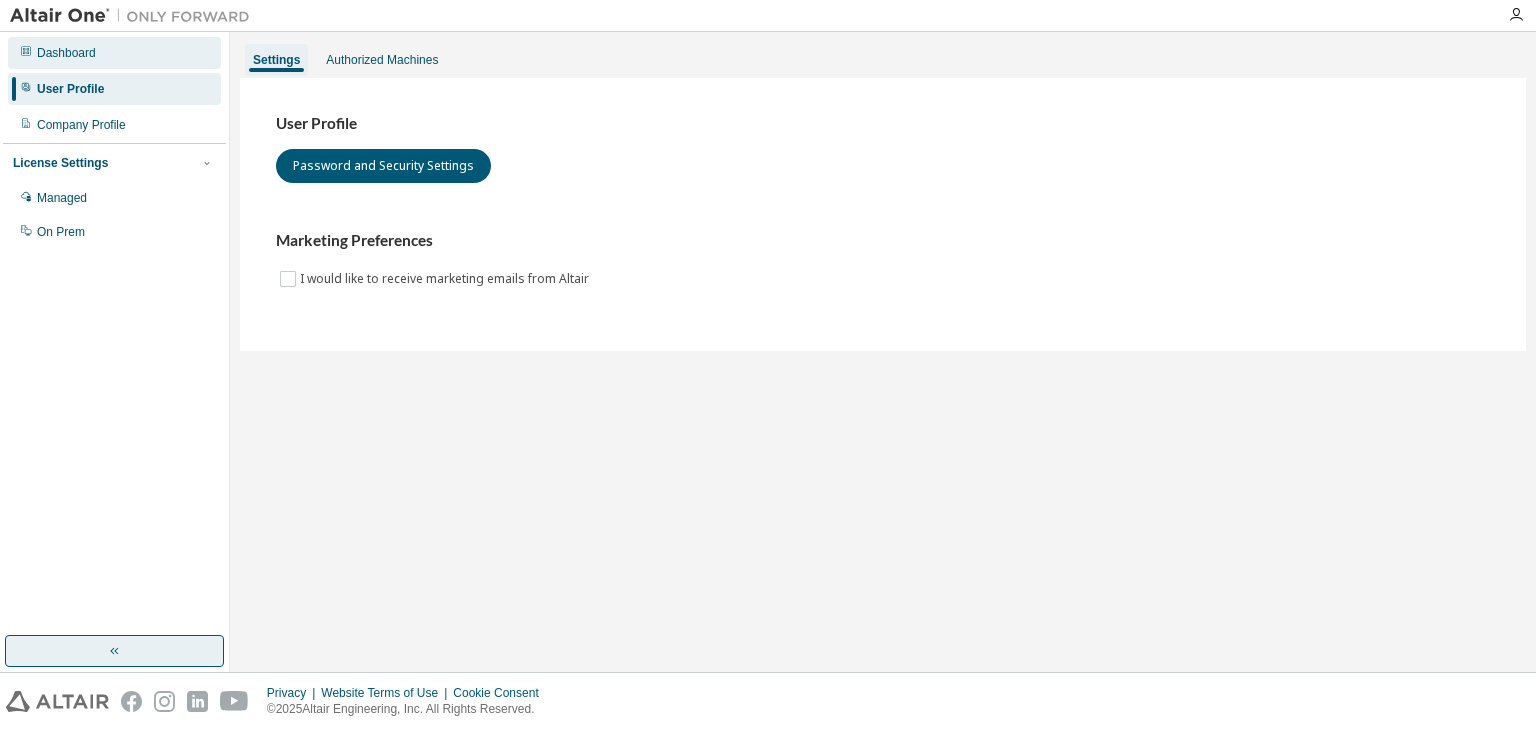 click on "Dashboard" at bounding box center (114, 53) 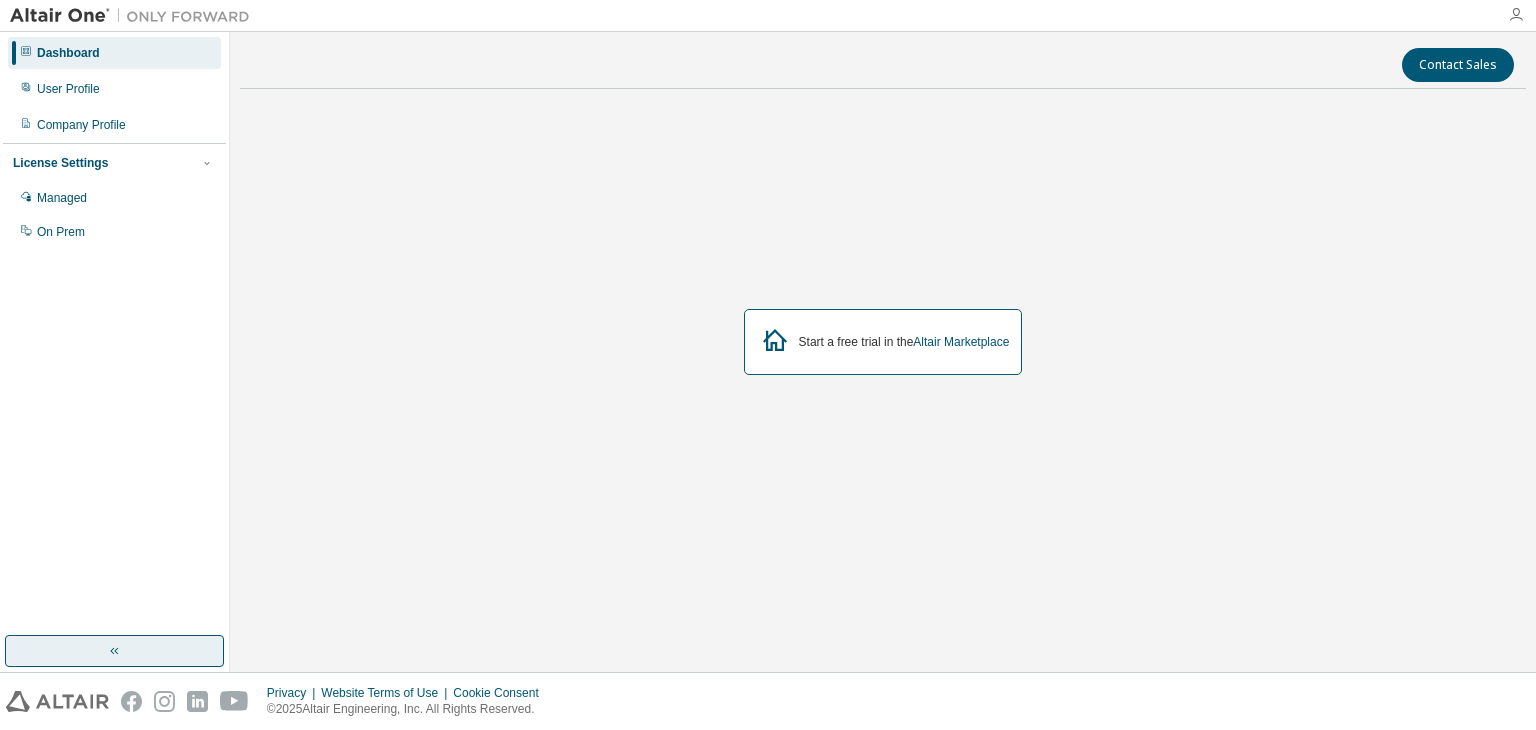 click at bounding box center [1516, 15] 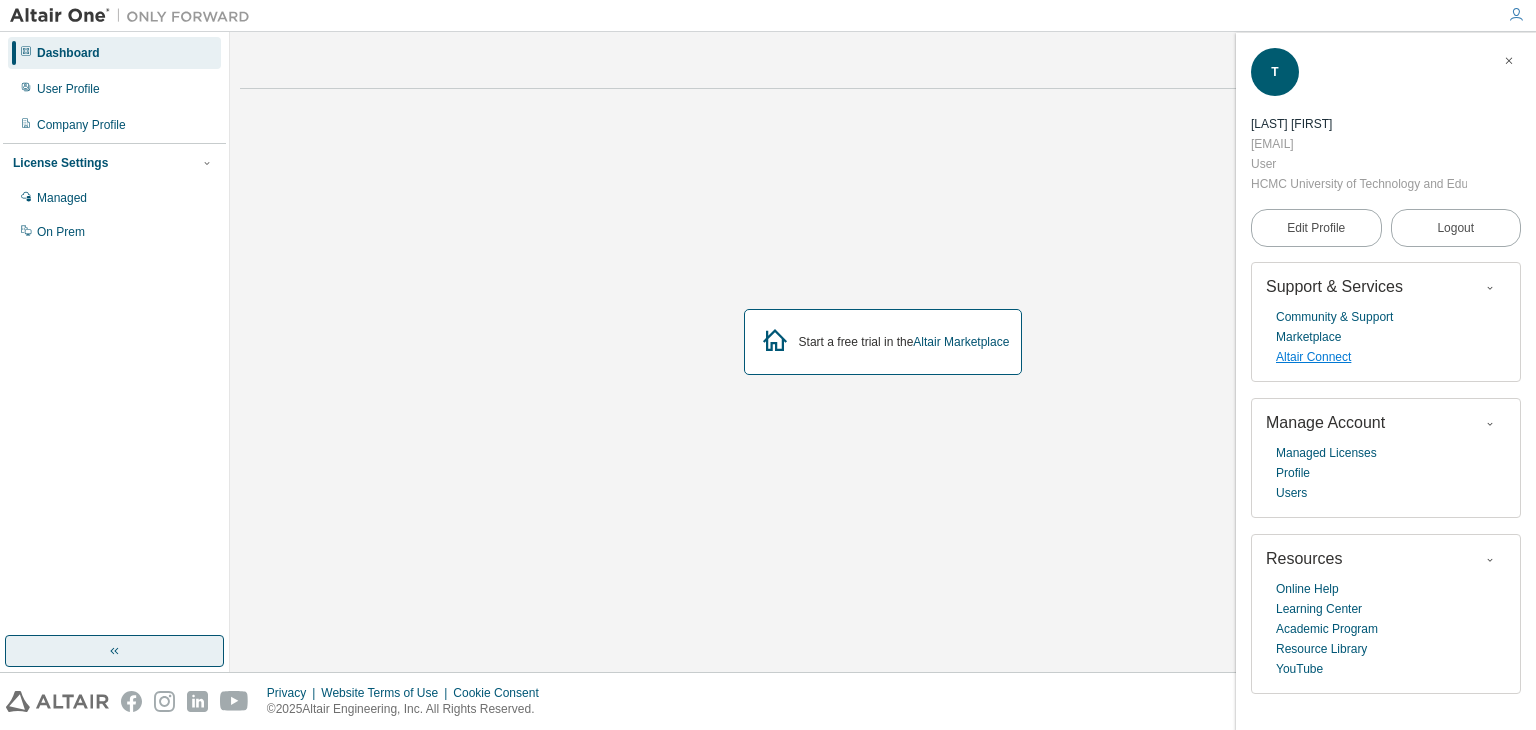 click on "Altair Connect" at bounding box center [1313, 357] 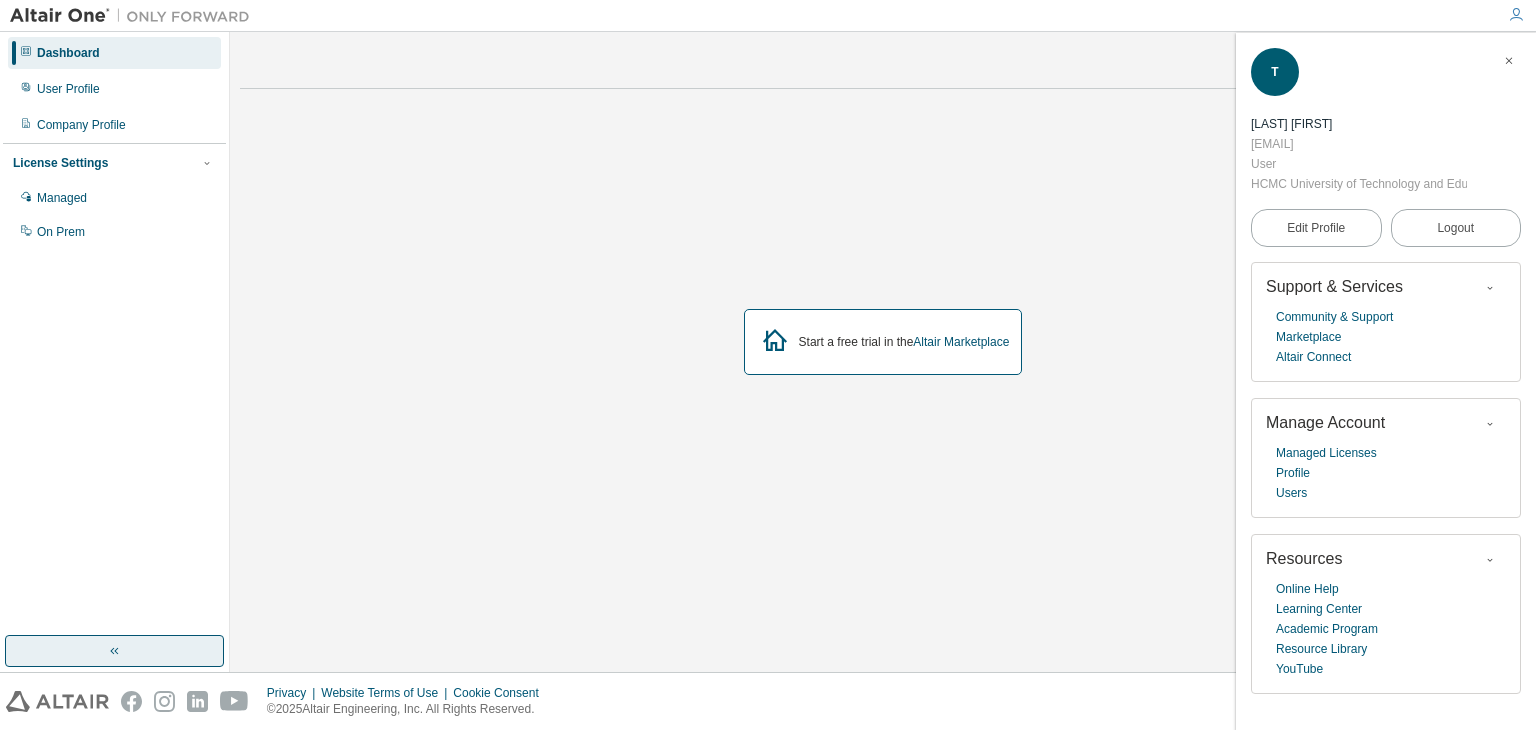 click on "Start a free trial in the  Altair Marketplace" at bounding box center (883, 342) 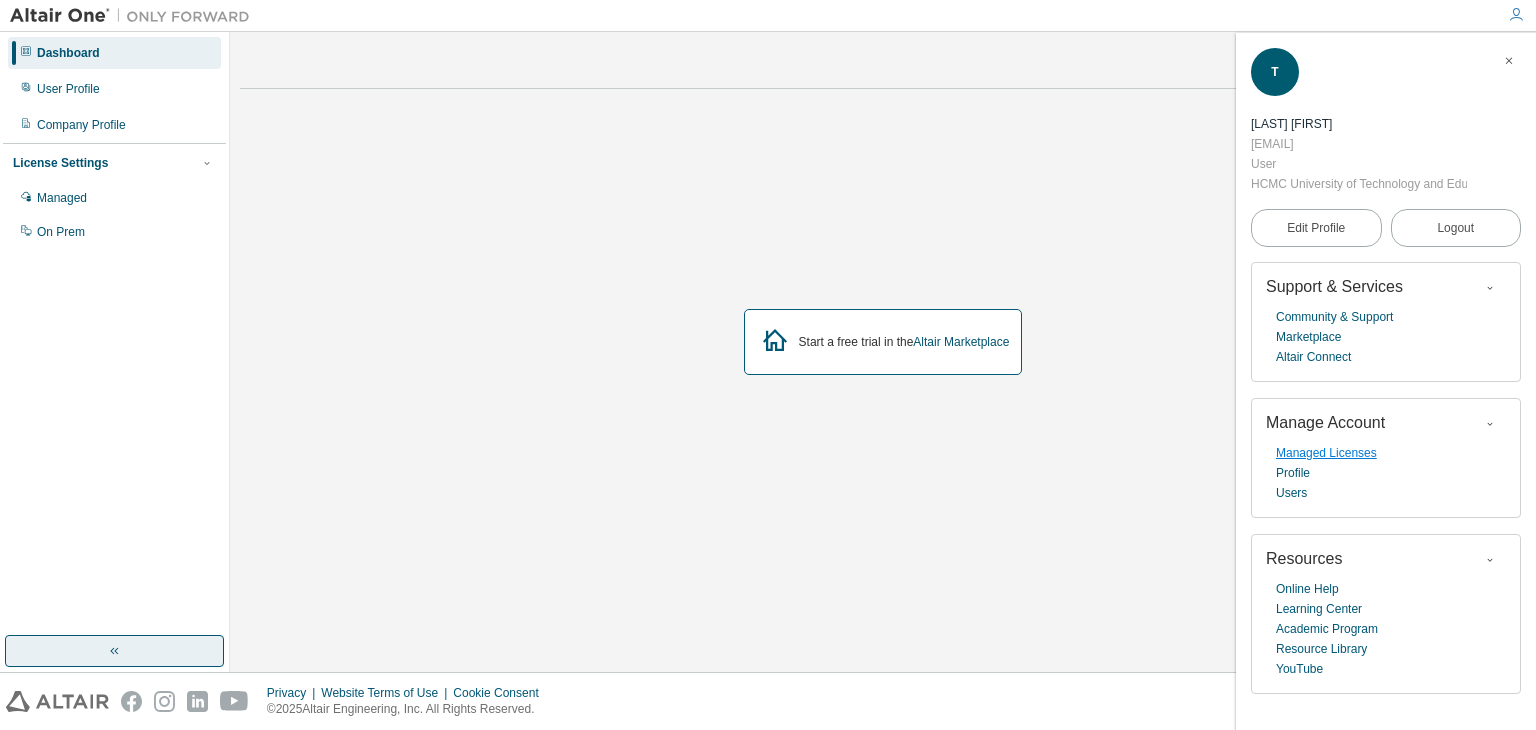 click on "Managed Licenses" at bounding box center (1326, 453) 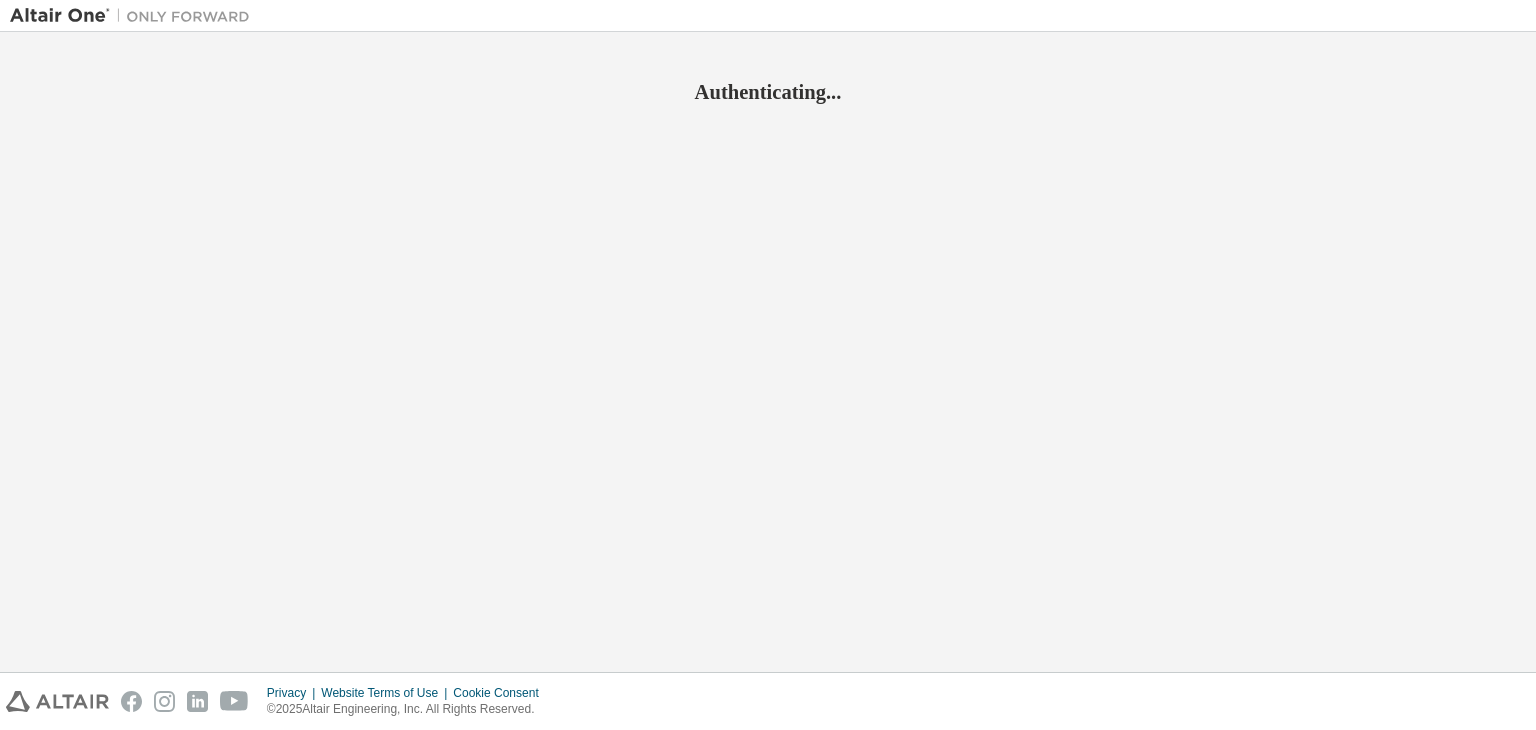 scroll, scrollTop: 0, scrollLeft: 0, axis: both 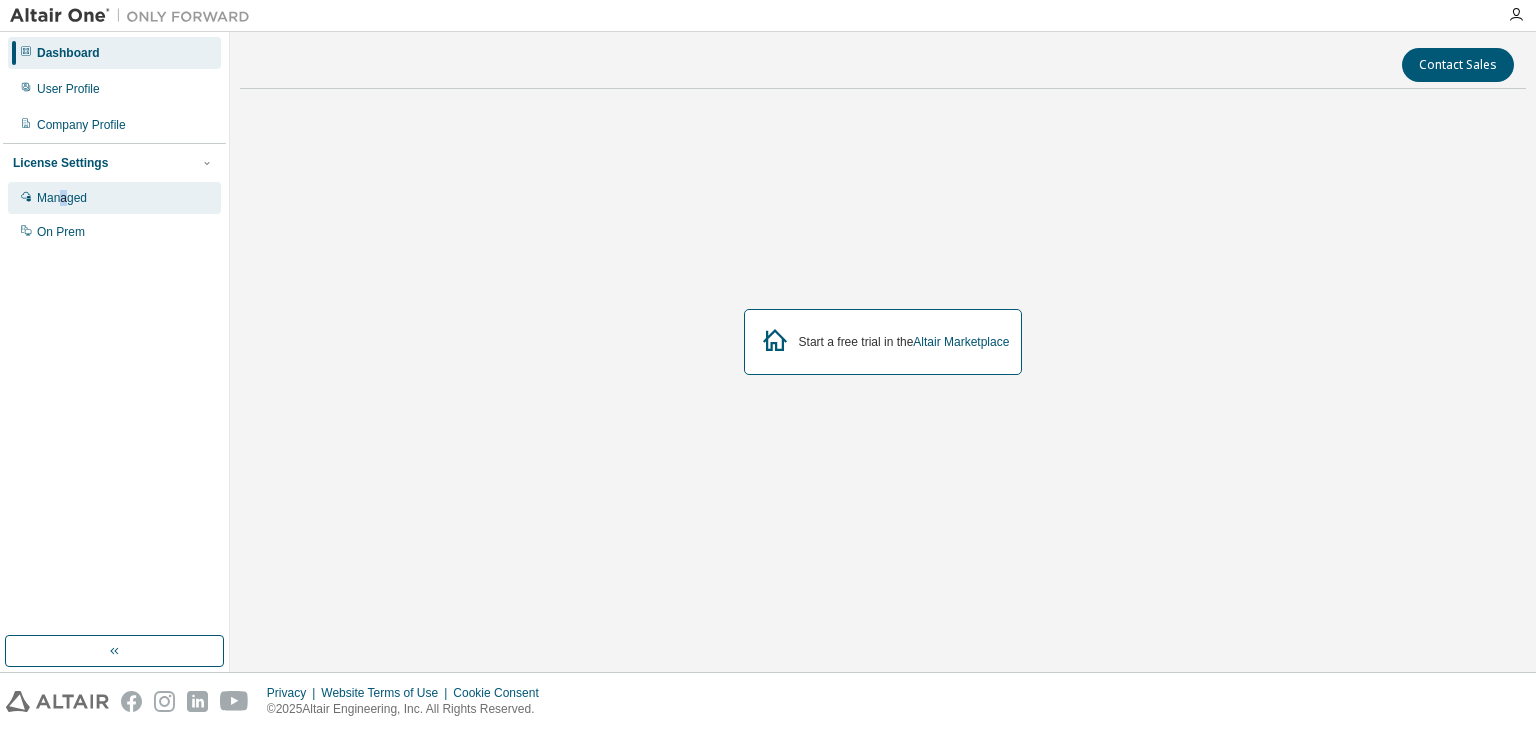 drag, startPoint x: 66, startPoint y: 182, endPoint x: 81, endPoint y: 211, distance: 32.649654 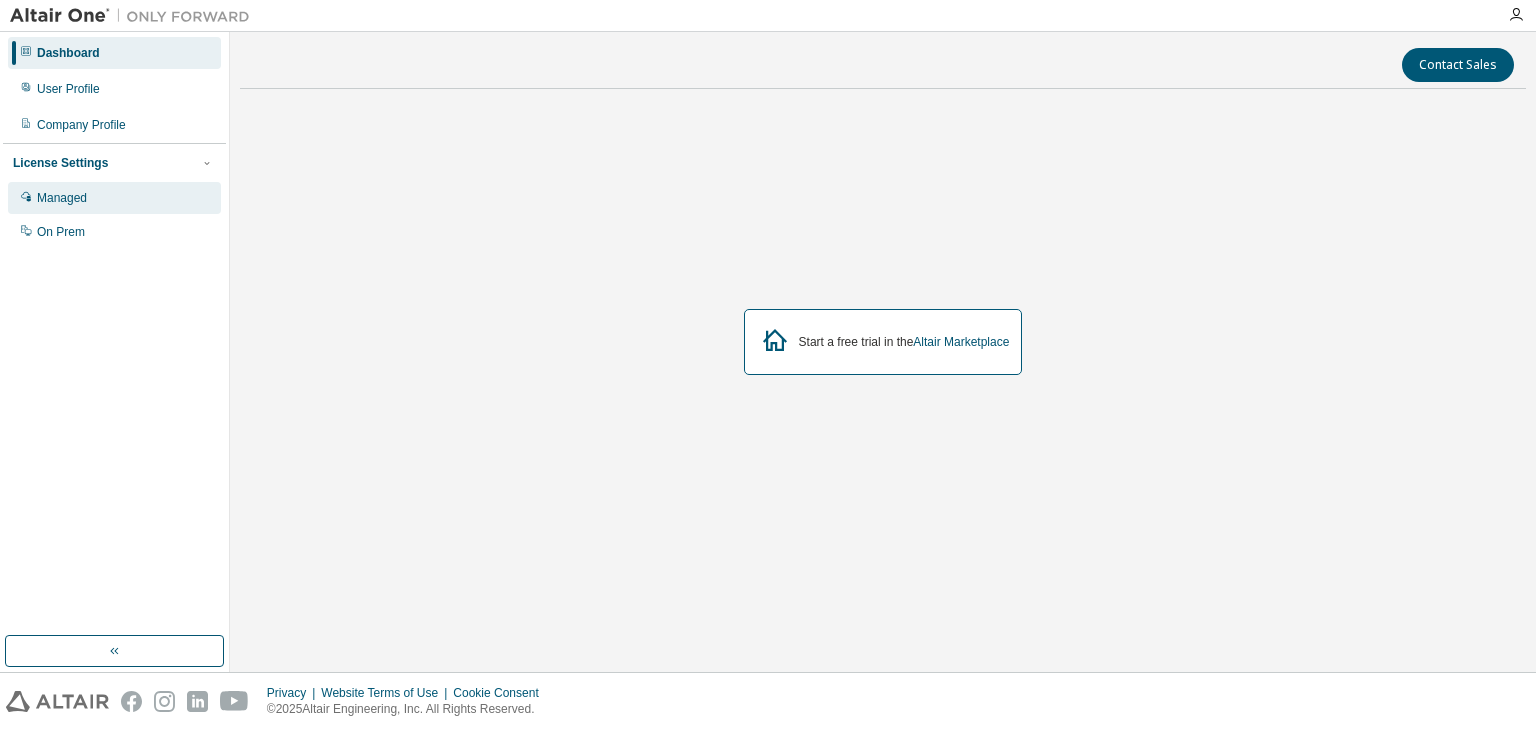 click on "Managed" at bounding box center (62, 198) 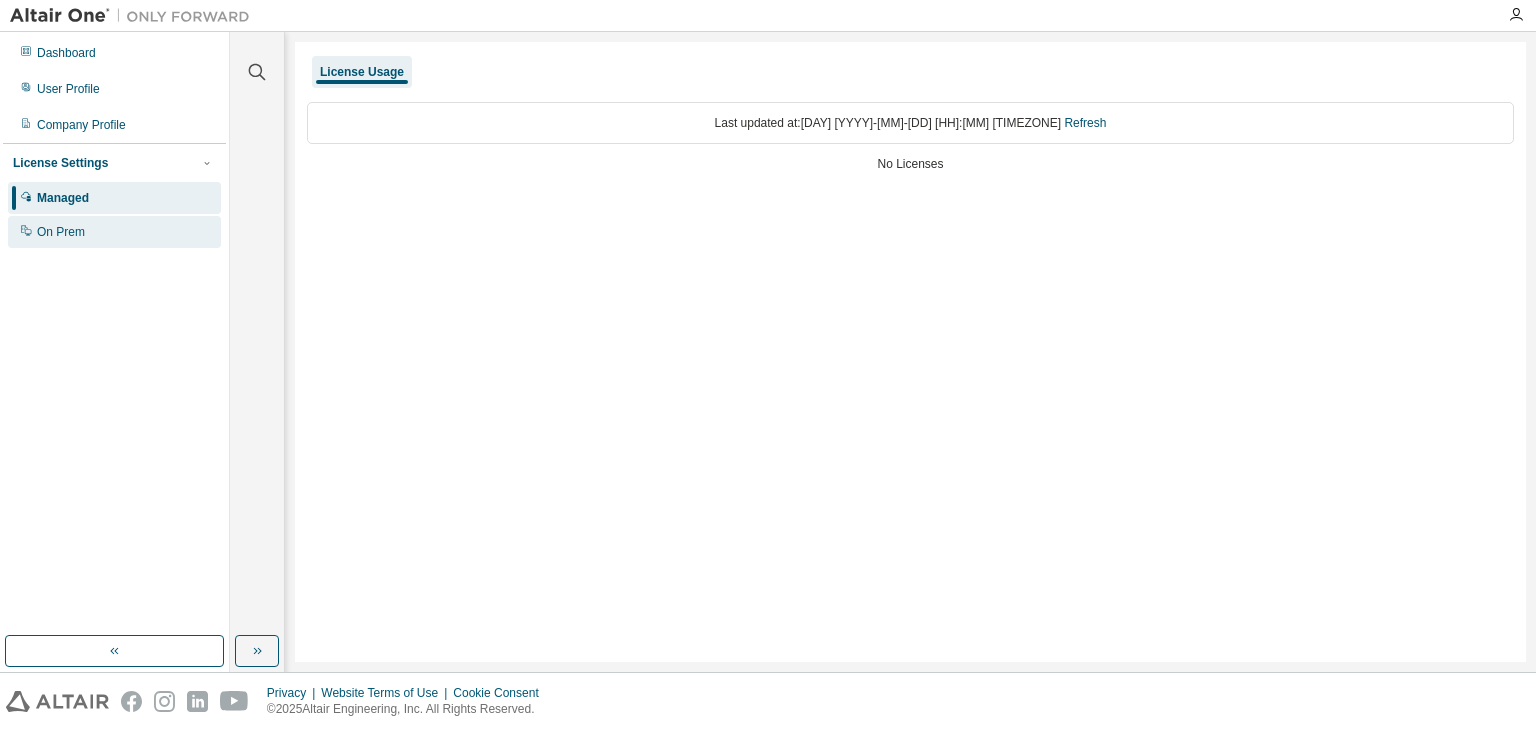 click on "On Prem" at bounding box center (114, 232) 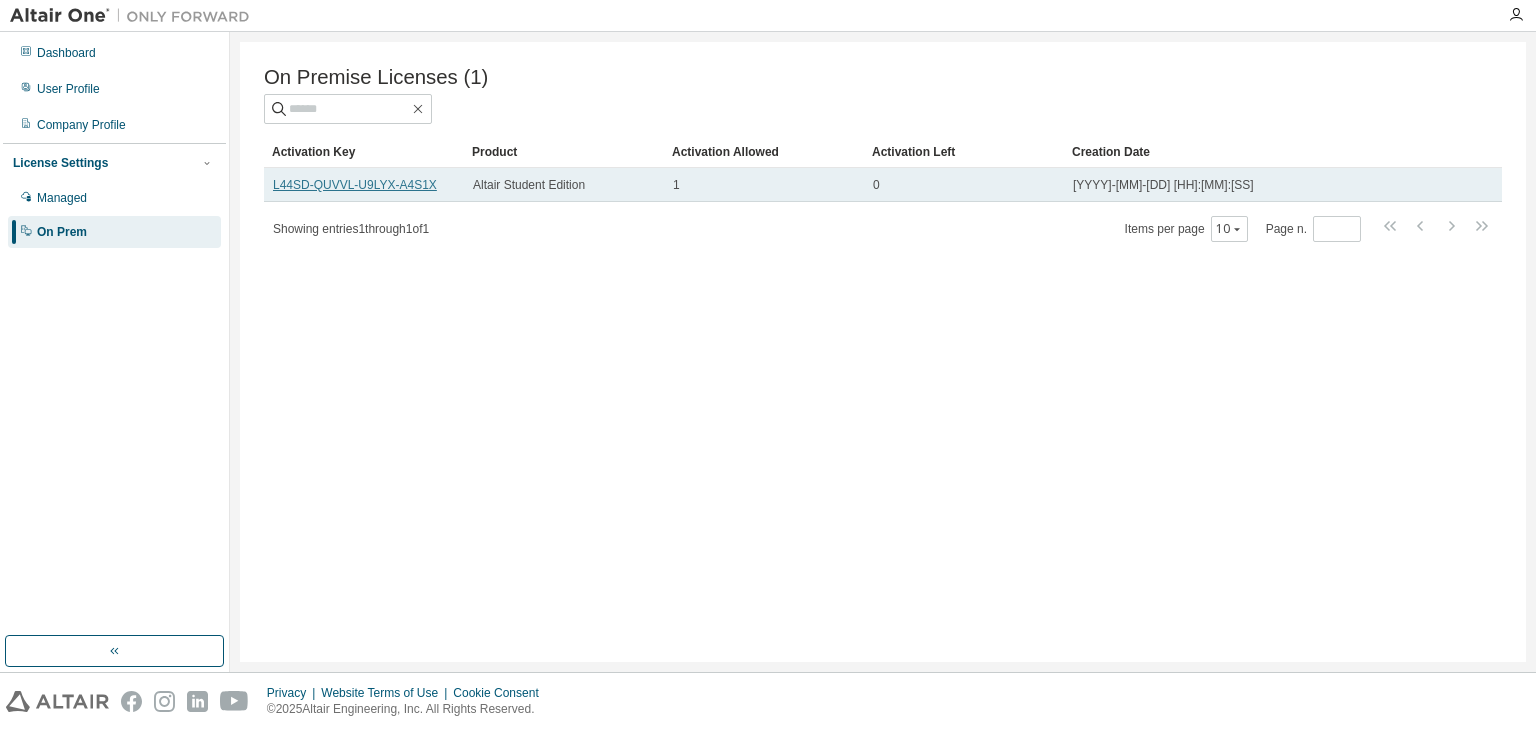 drag, startPoint x: 392, startPoint y: 183, endPoint x: 373, endPoint y: 189, distance: 19.924858 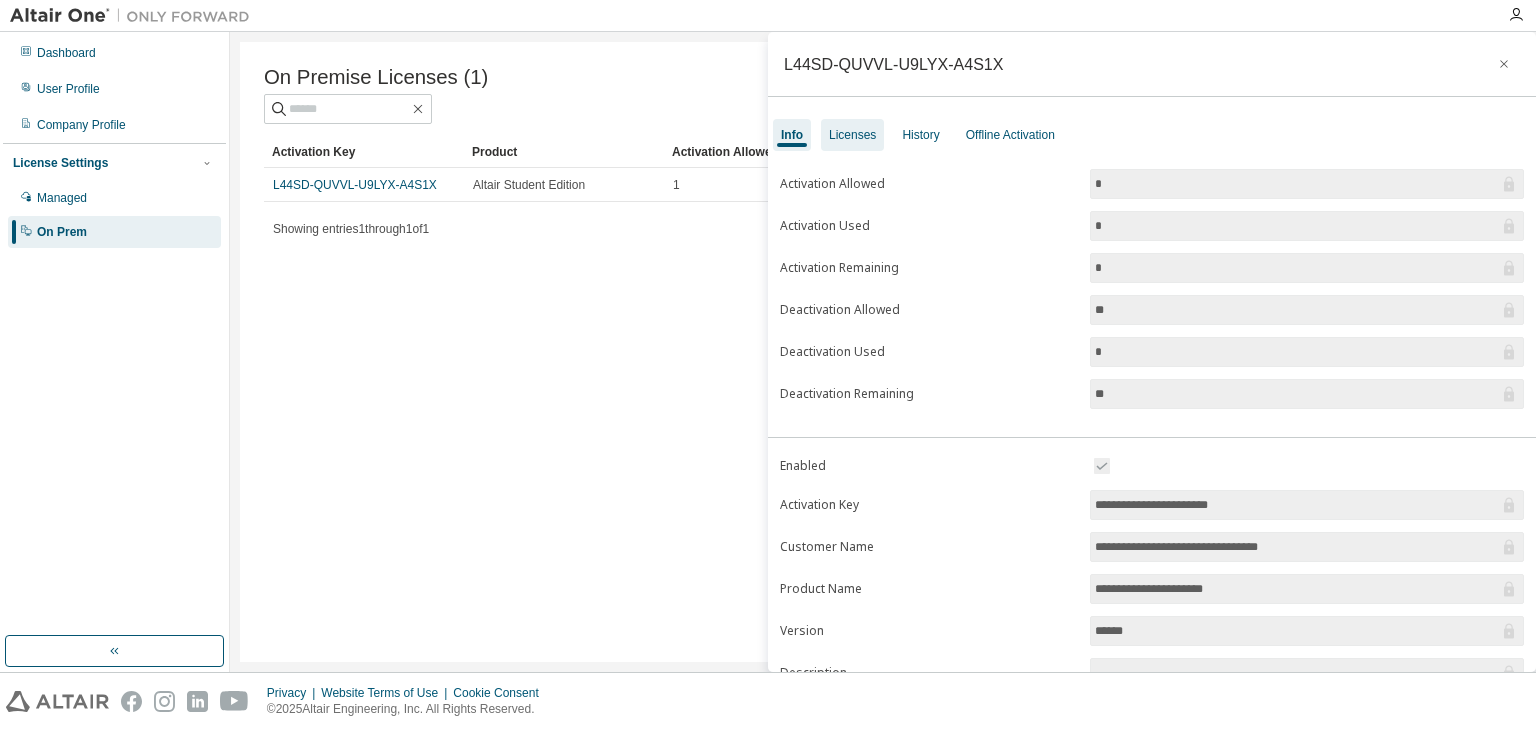 click on "Licenses" at bounding box center (852, 135) 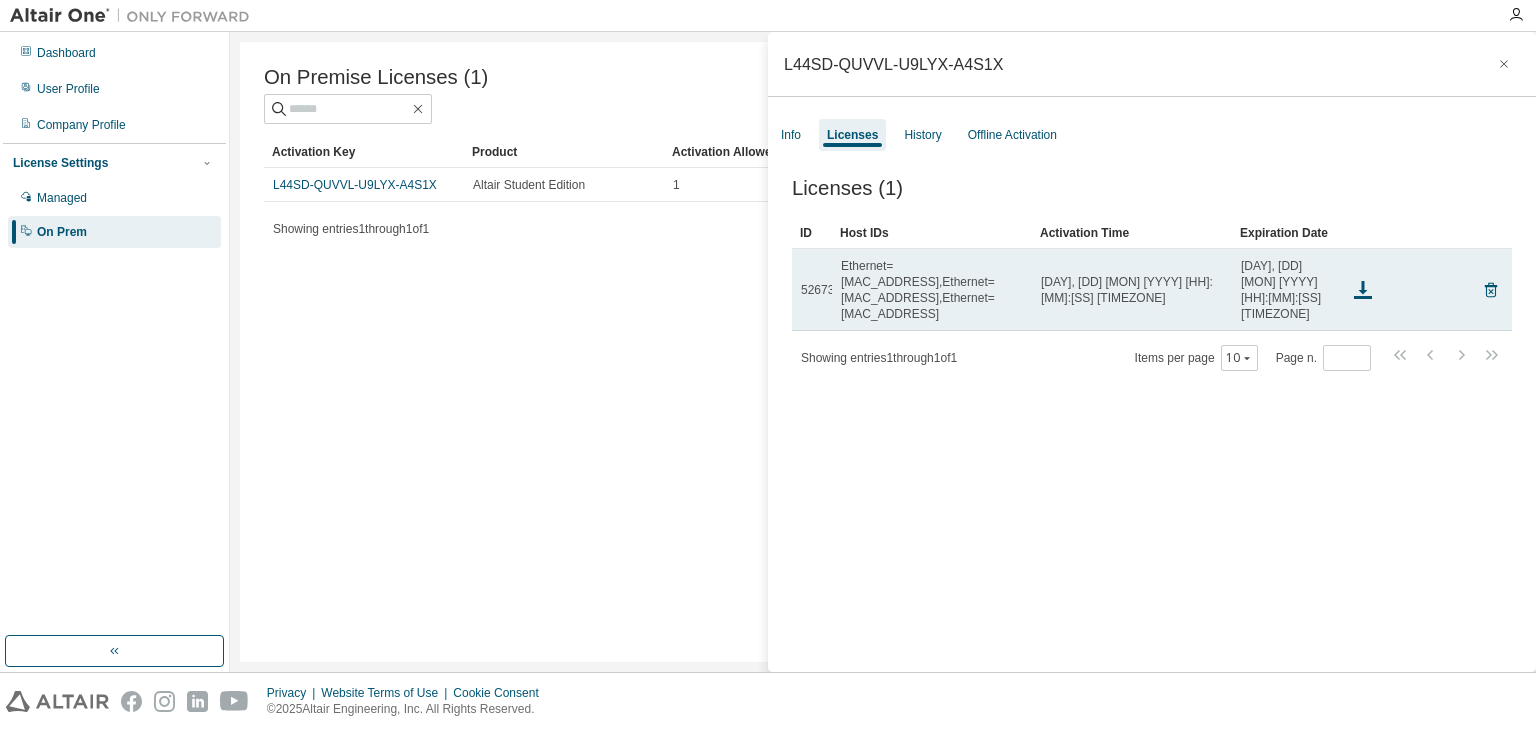 click on "Ethernet=[MAC_ADDRESS],Ethernet=[MAC_ADDRESS],Ethernet=[MAC_ADDRESS]" at bounding box center (932, 290) 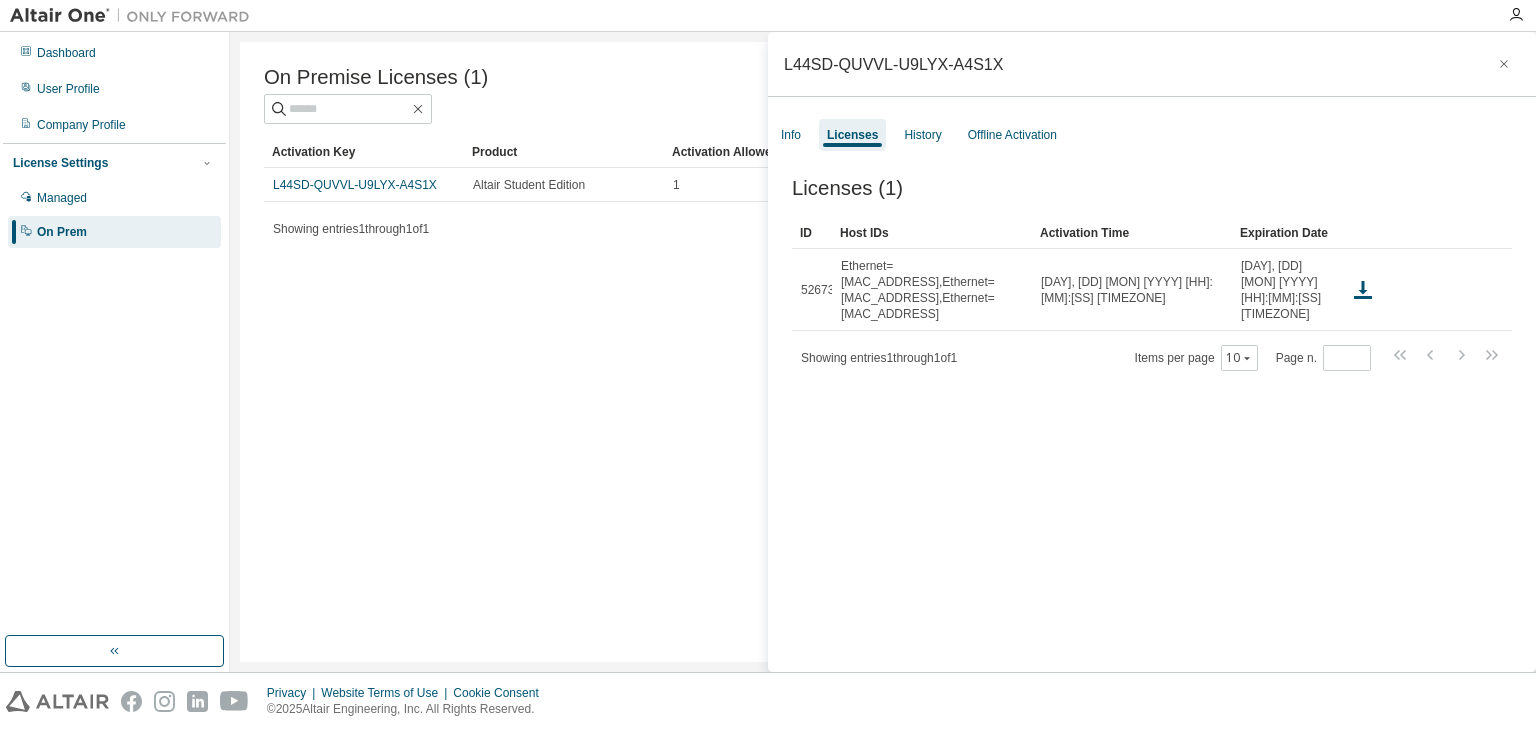drag, startPoint x: 1132, startPoint y: 540, endPoint x: 1157, endPoint y: 581, distance: 48.02083 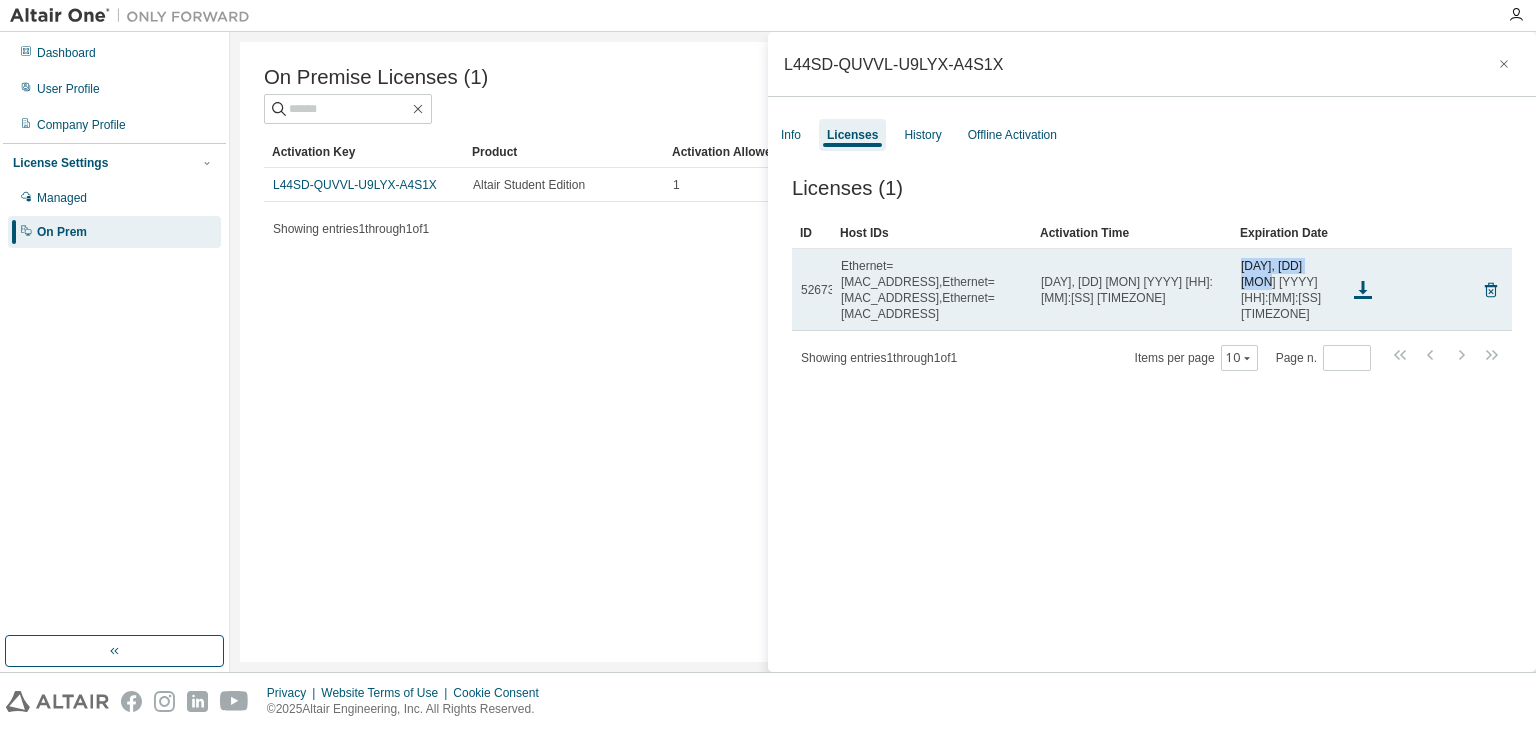 drag, startPoint x: 1266, startPoint y: 278, endPoint x: 1236, endPoint y: 265, distance: 32.695564 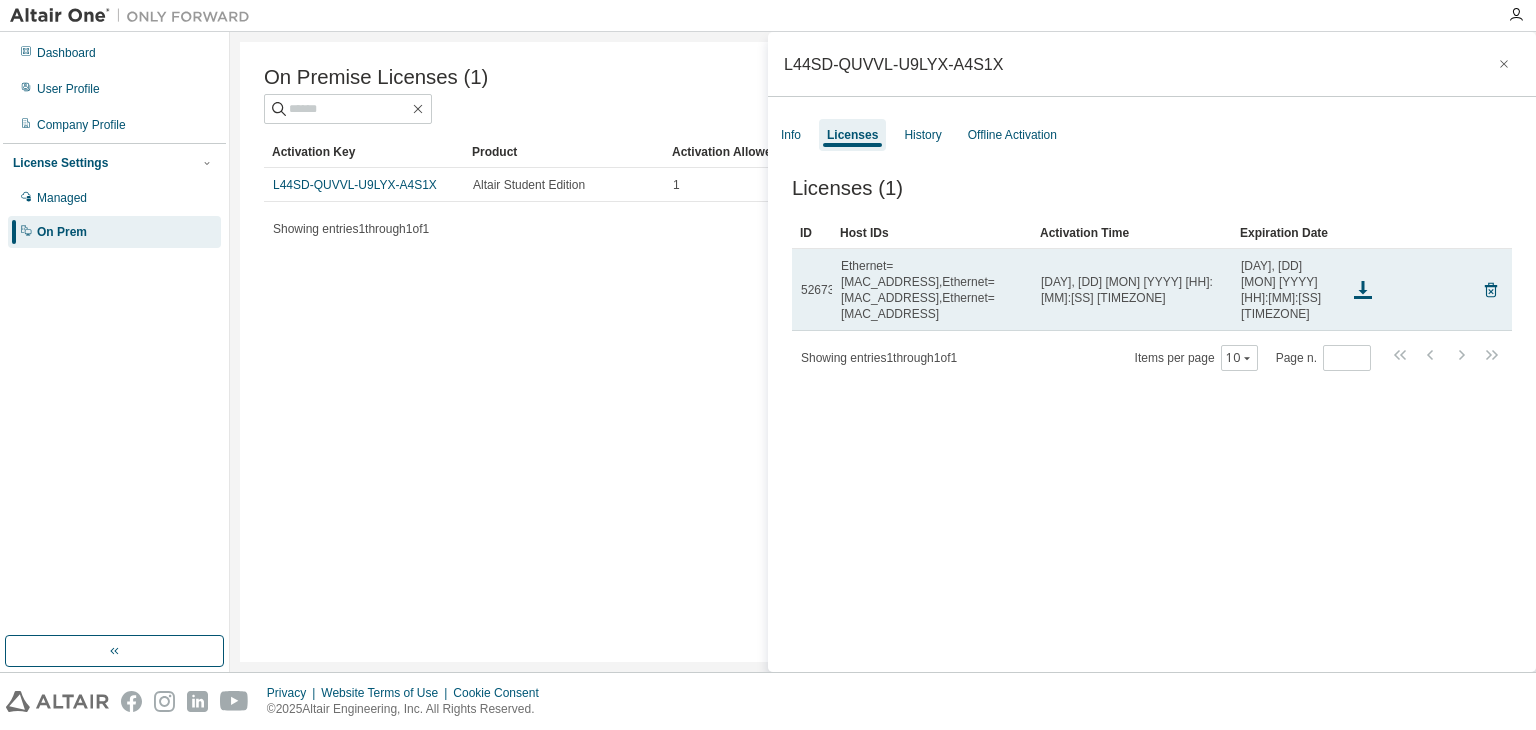 click on "[DAY], [DD] [MON] [YYYY] [HH]:[MM]:[SS] [TIMEZONE]" at bounding box center (1132, 290) 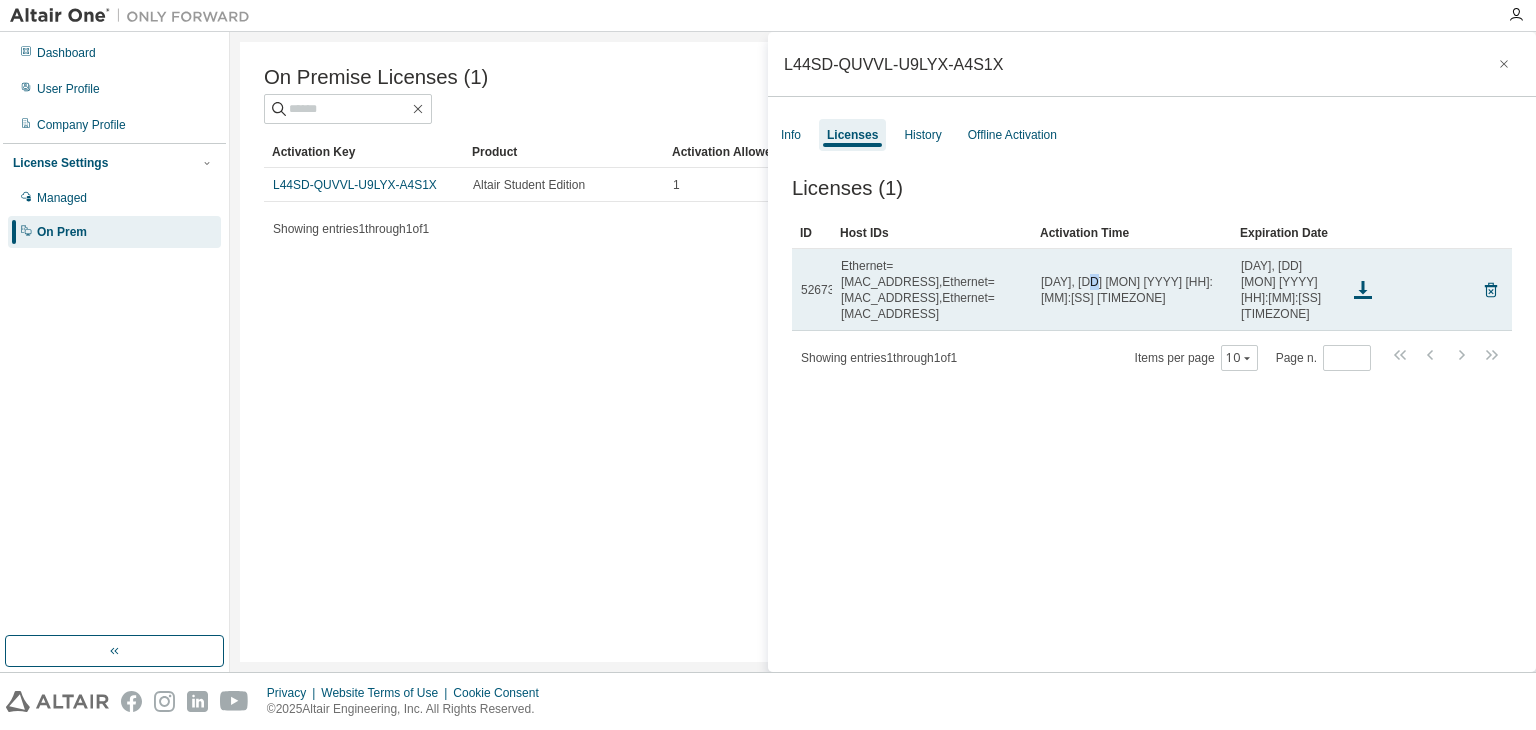 click on "[DAY], [DD] [MON] [YYYY] [HH]:[MM]:[SS] [TIMEZONE]" at bounding box center [1132, 290] 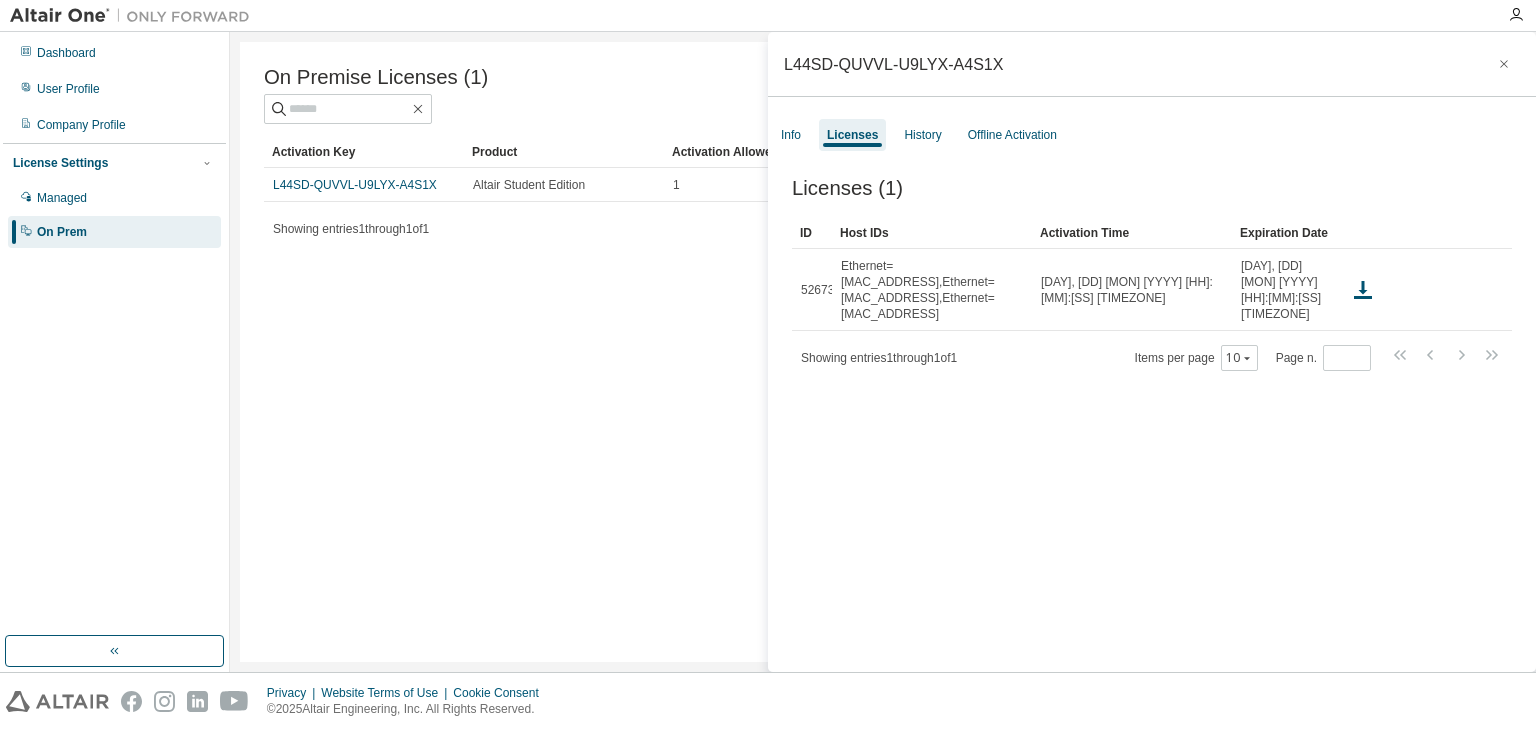 click on "On Premise Licenses (1) Clear Load Save Save As Field Operator Value Select filter Select operand Add criteria Search Activation Key Product Activation Allowed Activation Left Creation Date [ACTIVATION_KEY] [PRODUCT_NAME] 1 0 [YYYY]-[MM]-[DD] [HH]:[MM]:[SS] Showing entries  1  through  1  of  1 Items per page 10 Page n. *" at bounding box center [883, 352] 